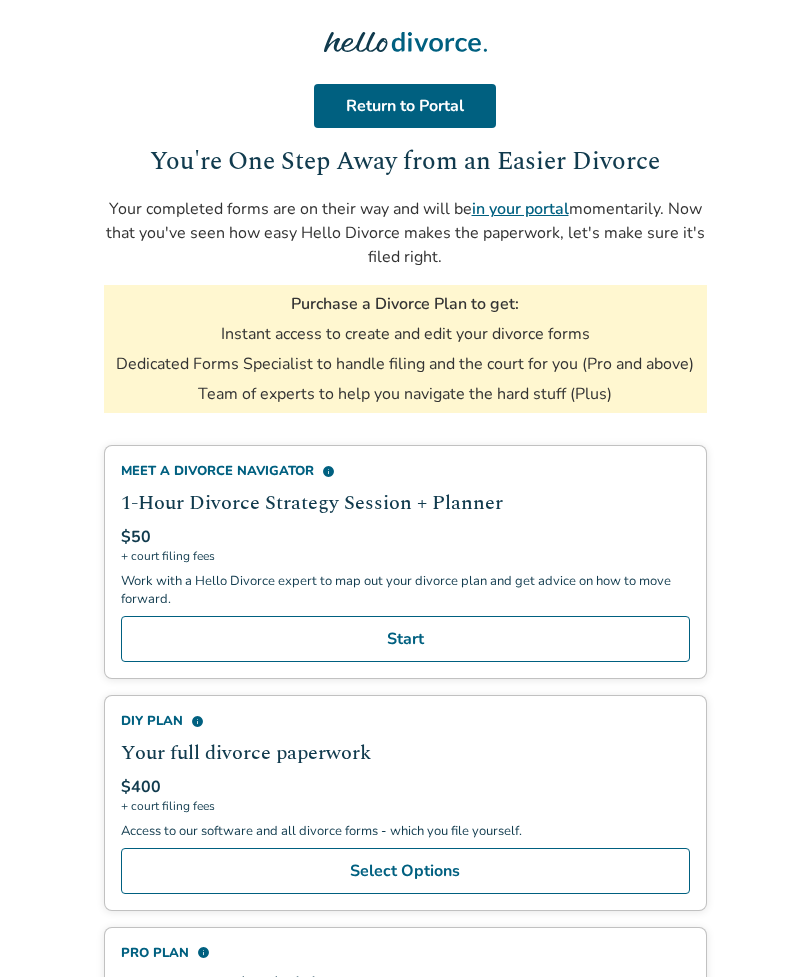 scroll, scrollTop: 0, scrollLeft: 0, axis: both 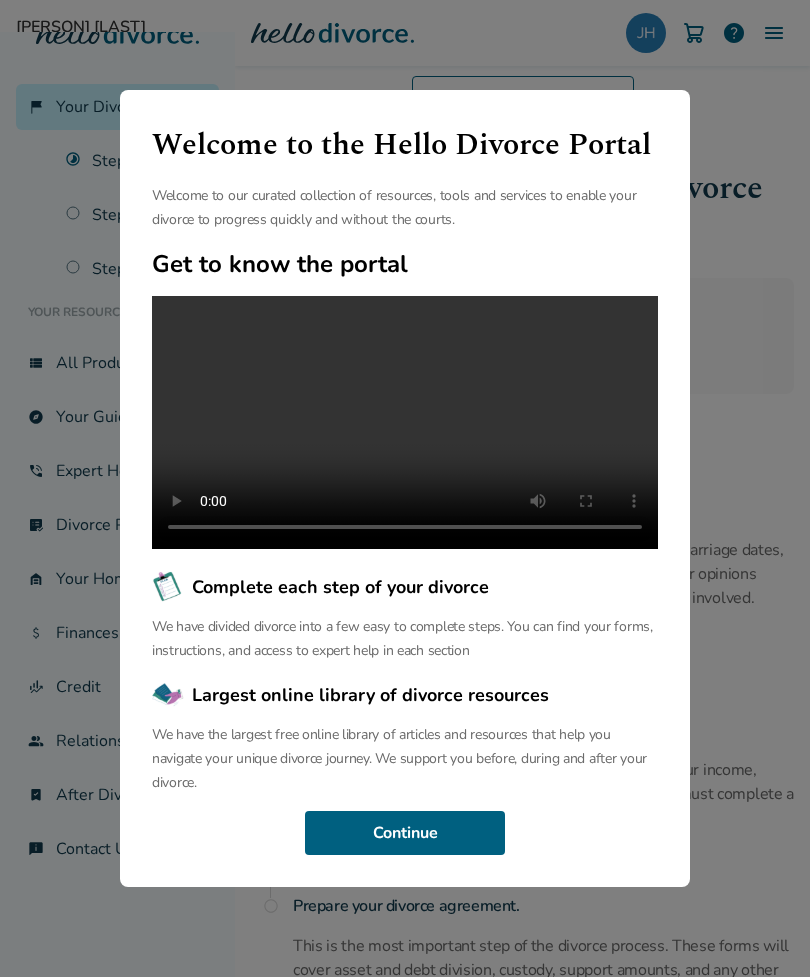 click on "Continue" at bounding box center [405, 833] 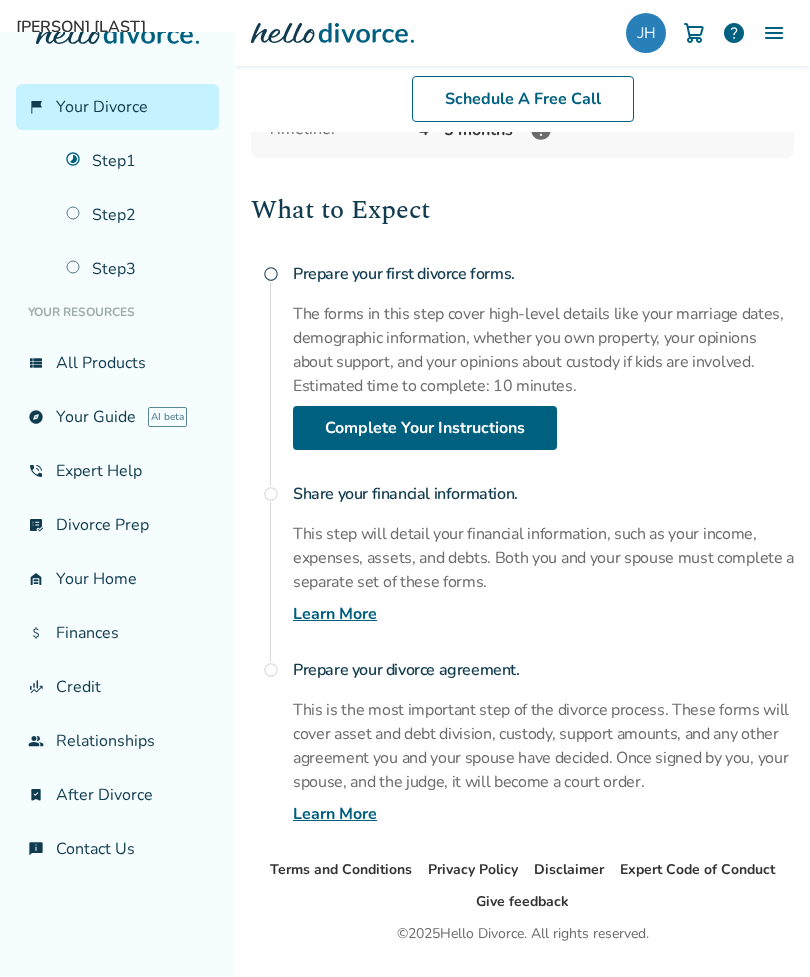 scroll, scrollTop: 232, scrollLeft: 0, axis: vertical 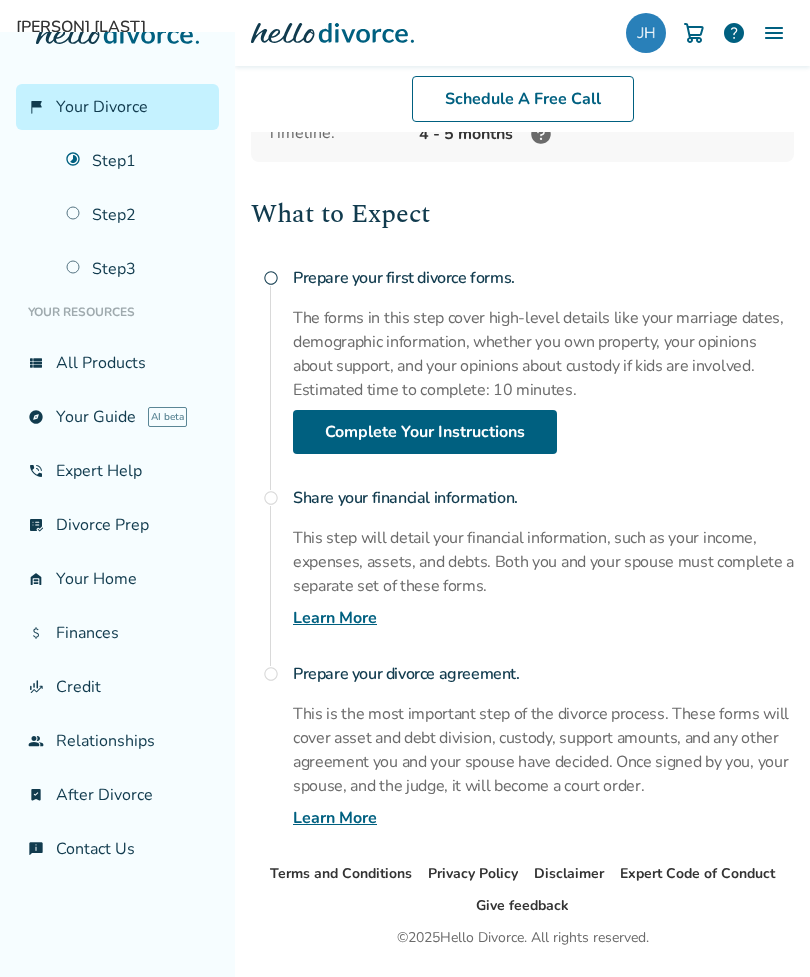 click on "Complete Your Instructions" at bounding box center (425, 432) 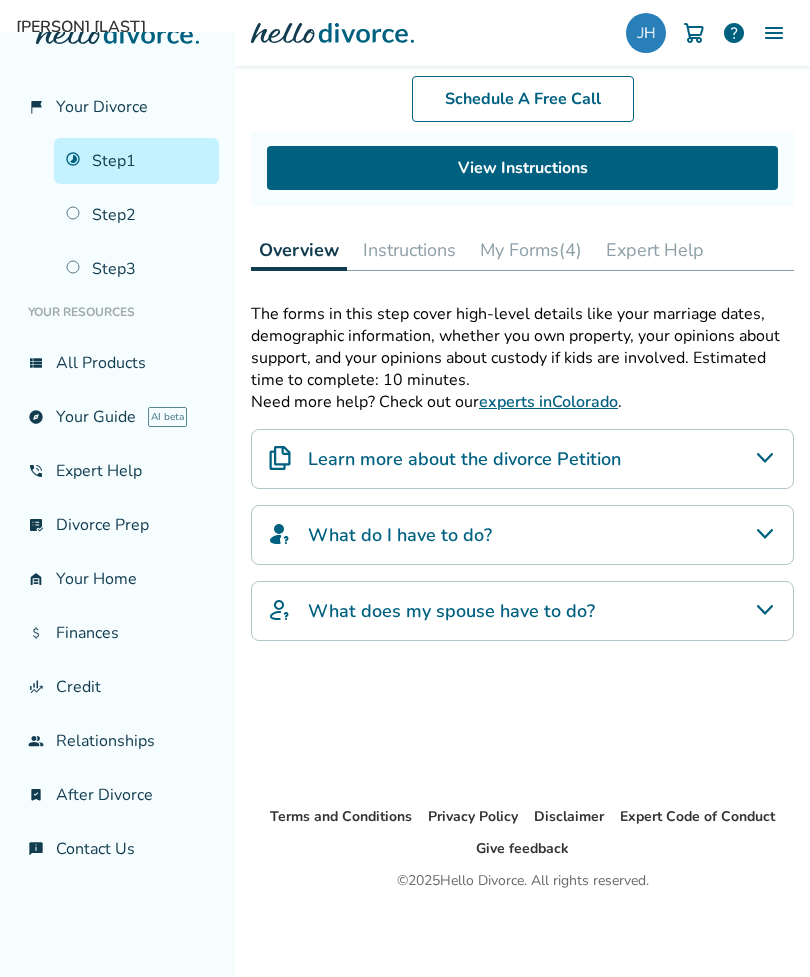 scroll, scrollTop: 164, scrollLeft: 0, axis: vertical 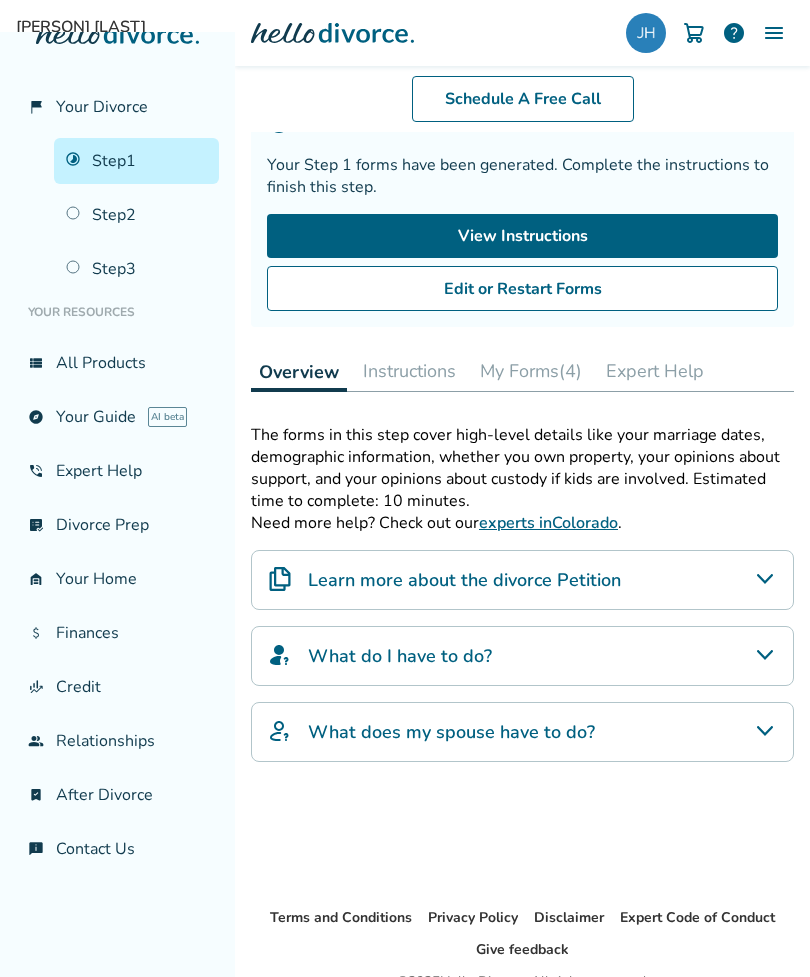 click on "My Forms  (4)" at bounding box center (531, 371) 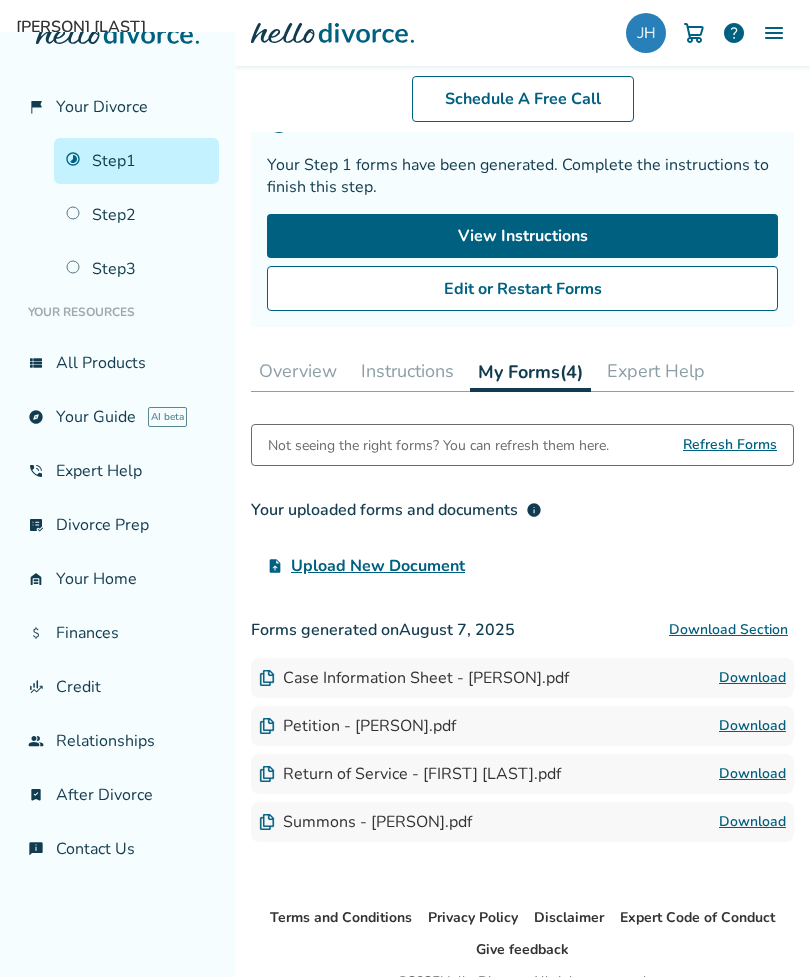 click on "Step  2" at bounding box center [136, 215] 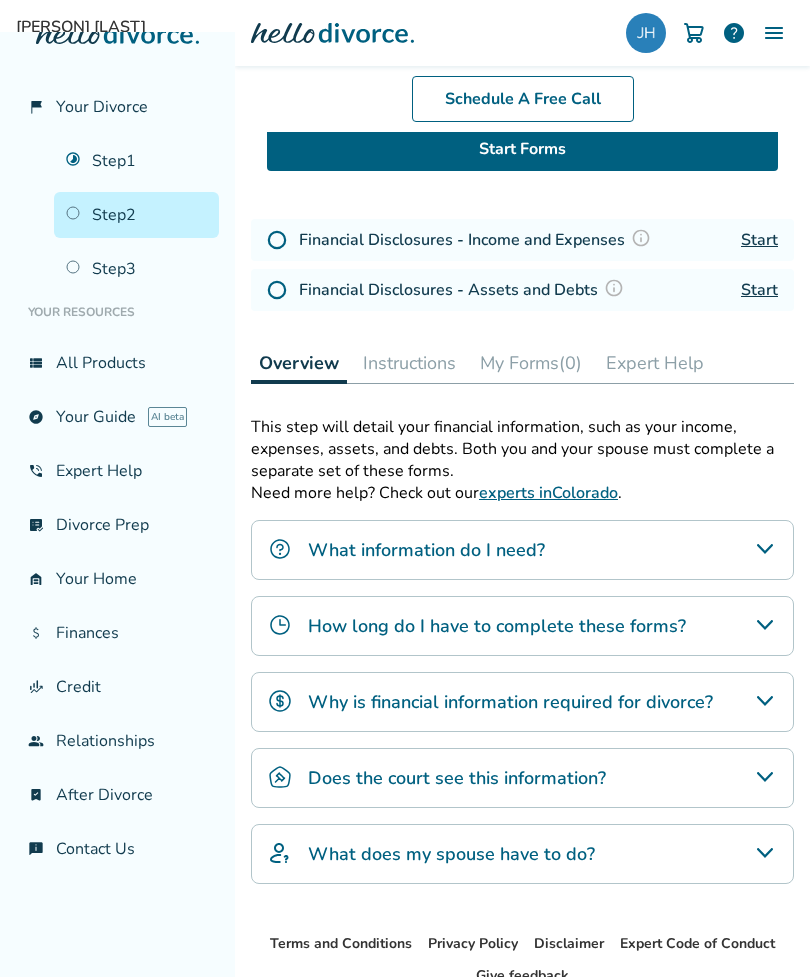 click on "Step  1" at bounding box center [136, 161] 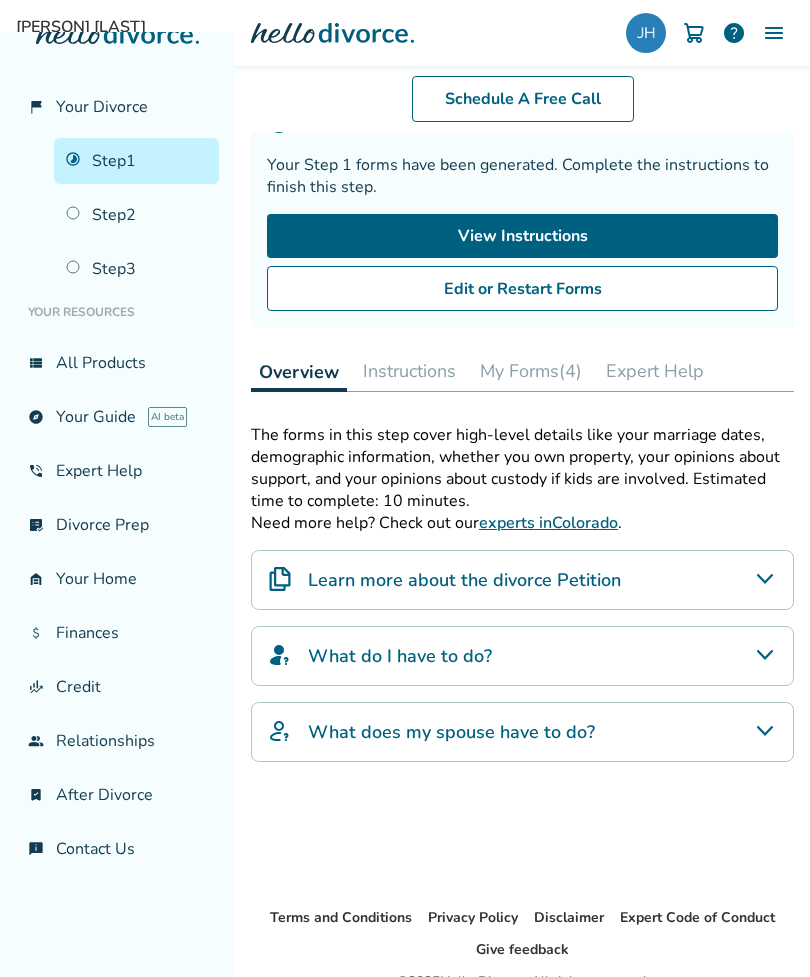 click on "View Instructions" at bounding box center [522, 236] 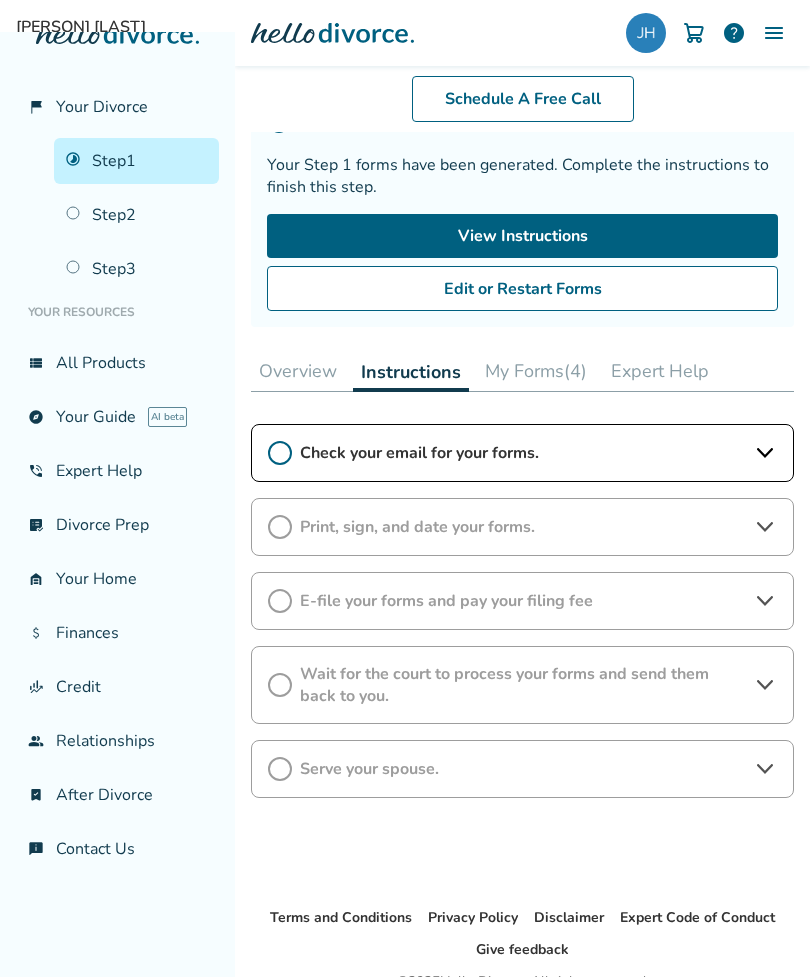 click 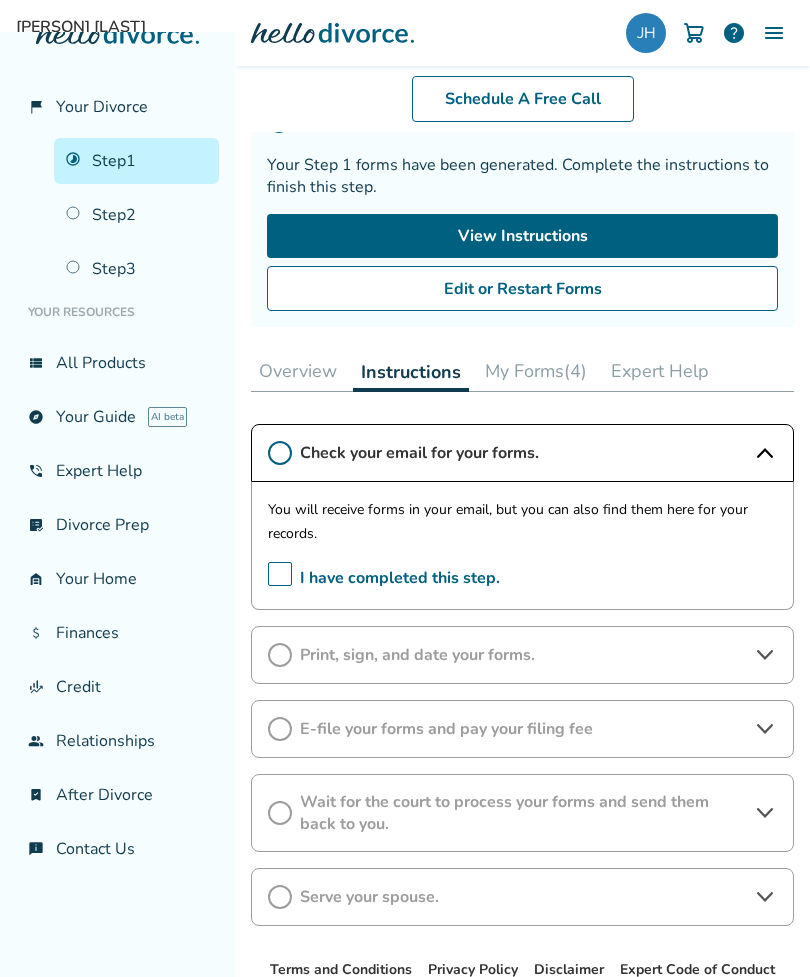 click on "My Forms  (4)" at bounding box center [536, 371] 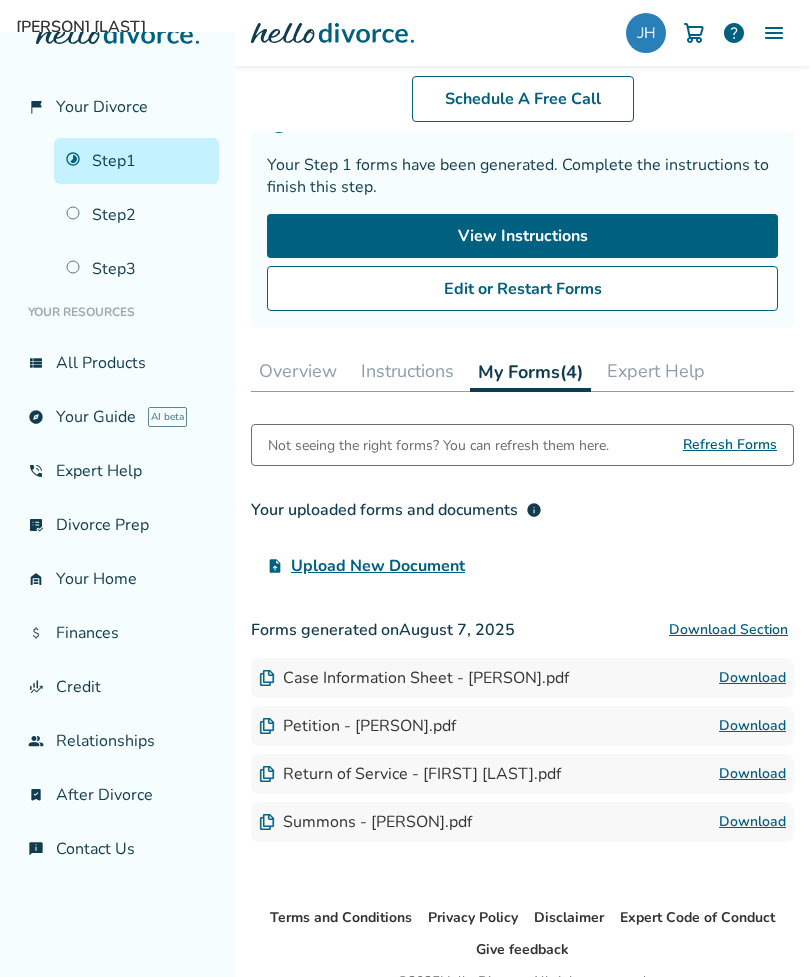 click on "Upload New Document" at bounding box center [378, 566] 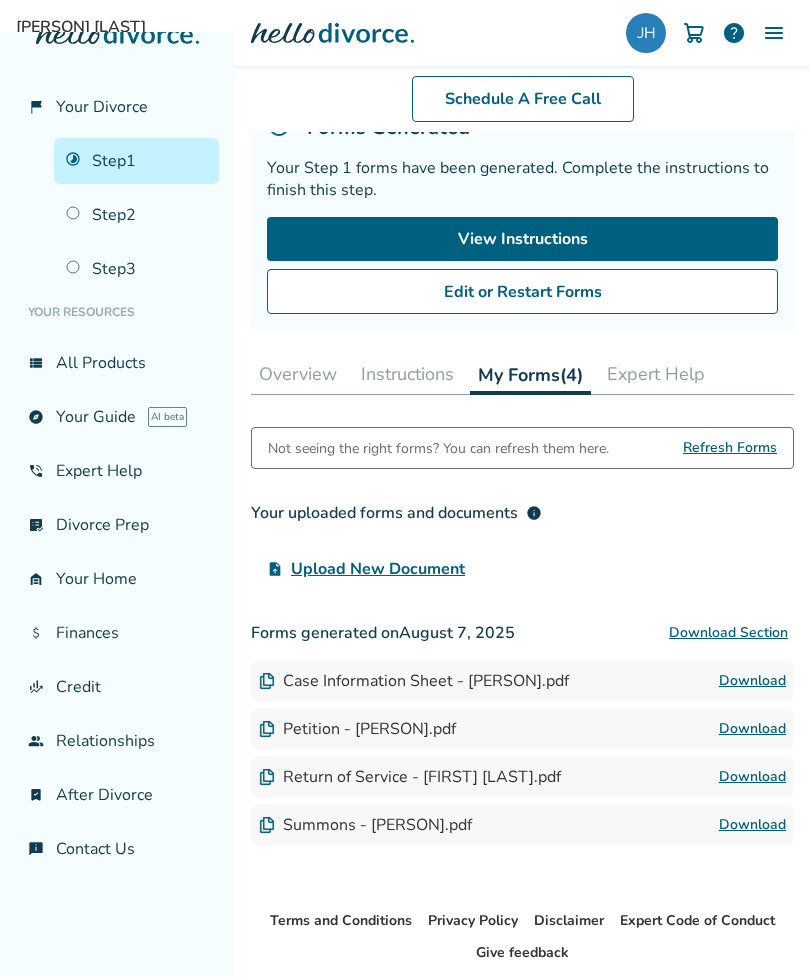 click on "Download" at bounding box center [752, 681] 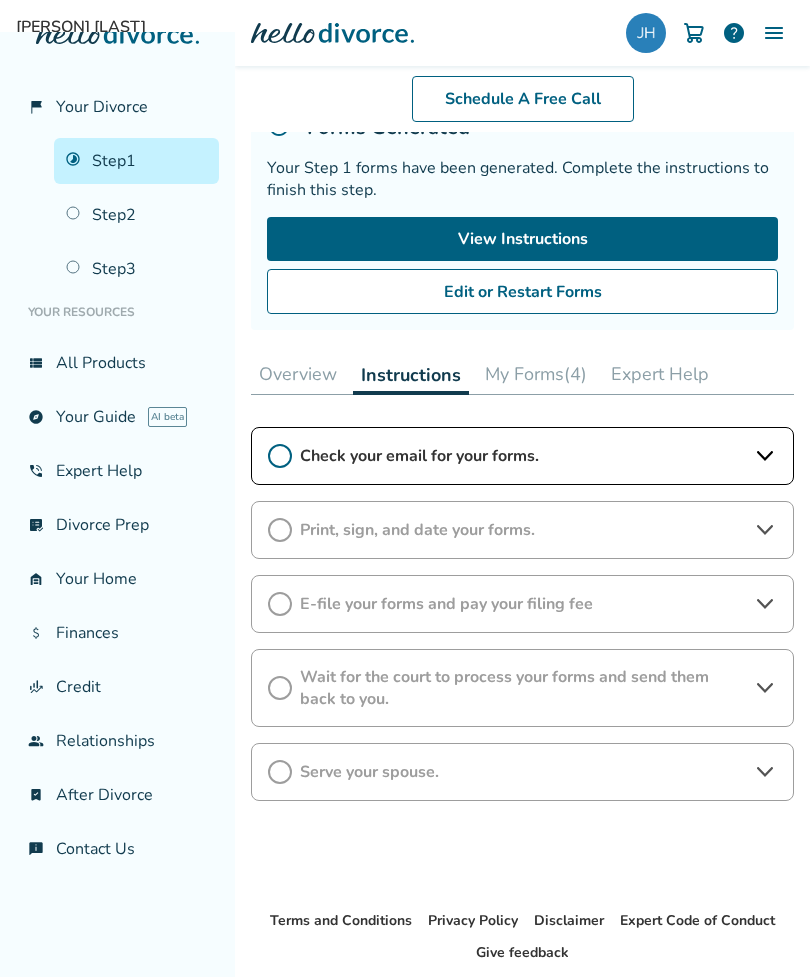 click 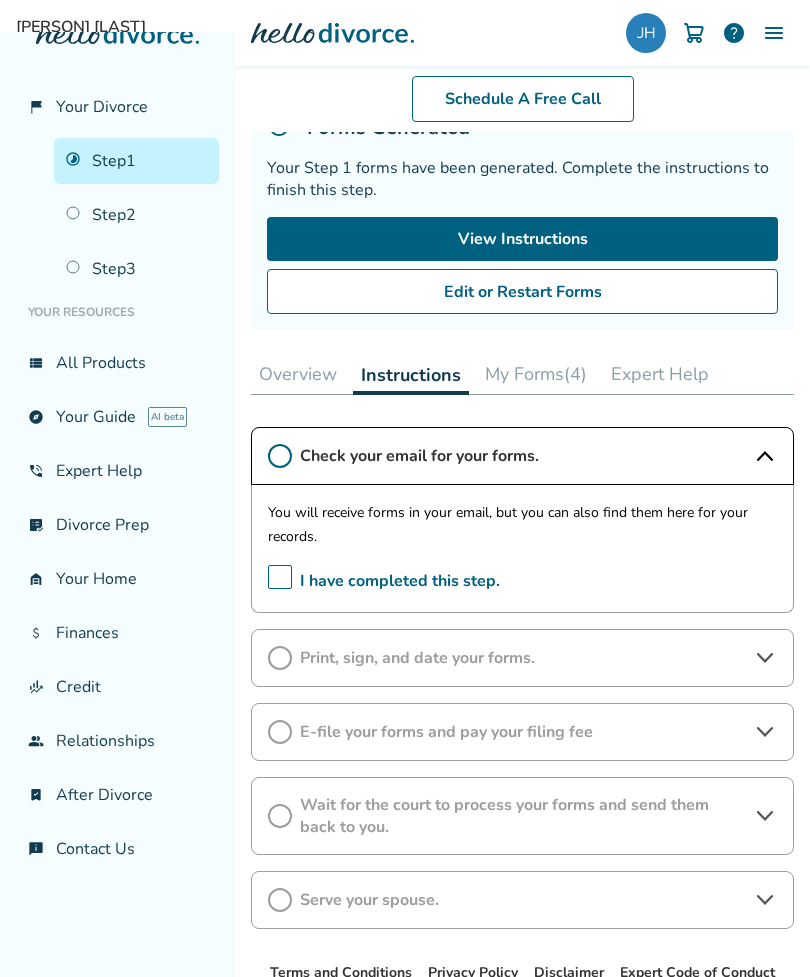 click 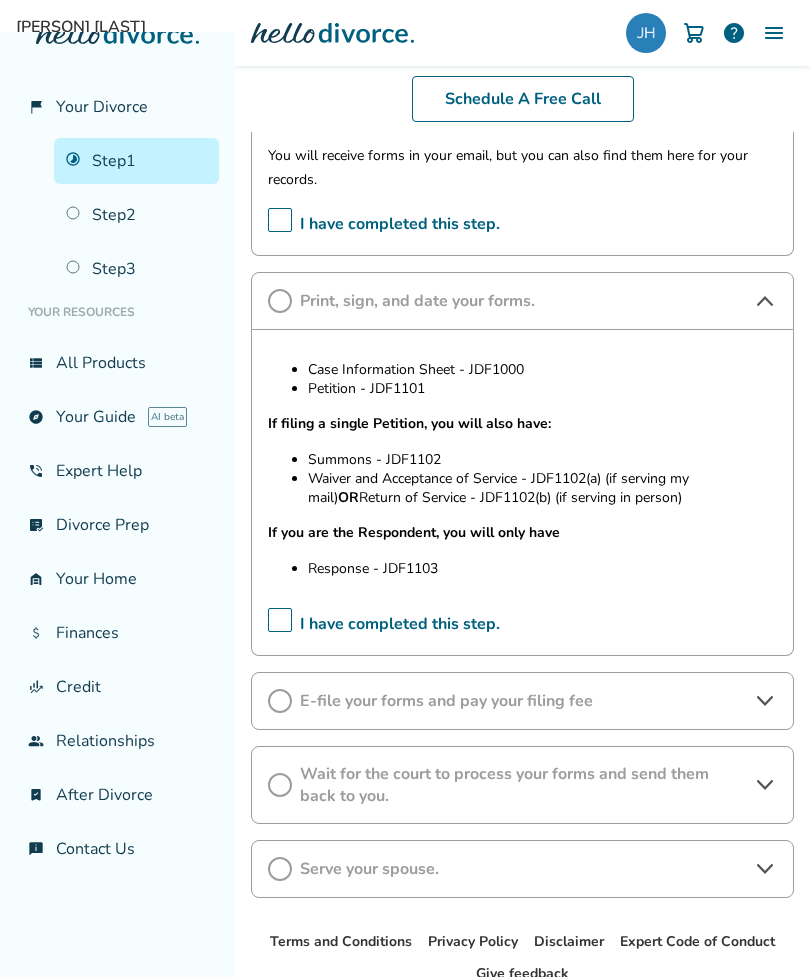 scroll, scrollTop: 527, scrollLeft: 0, axis: vertical 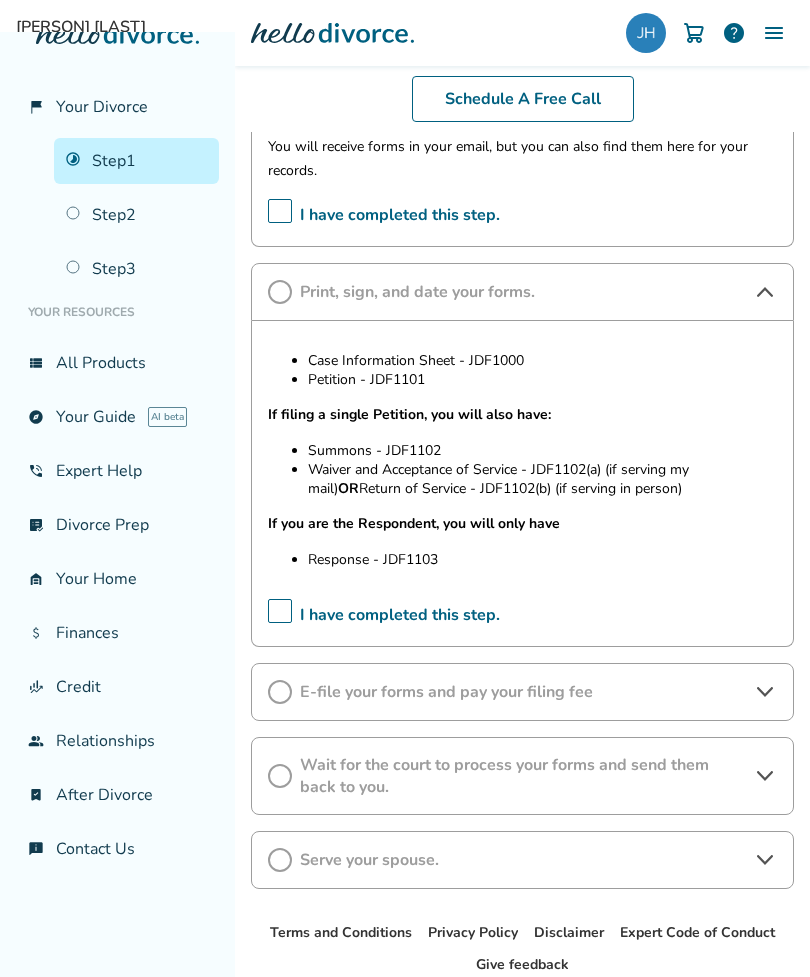 click on "Step  2" at bounding box center [136, 215] 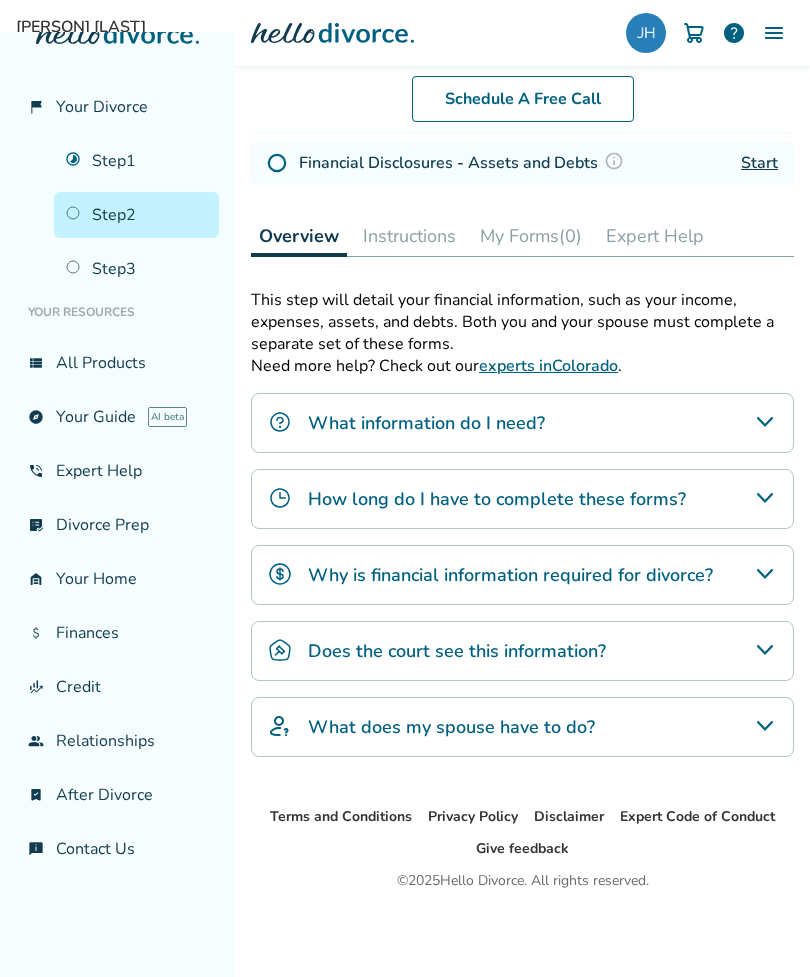 scroll, scrollTop: 164, scrollLeft: 0, axis: vertical 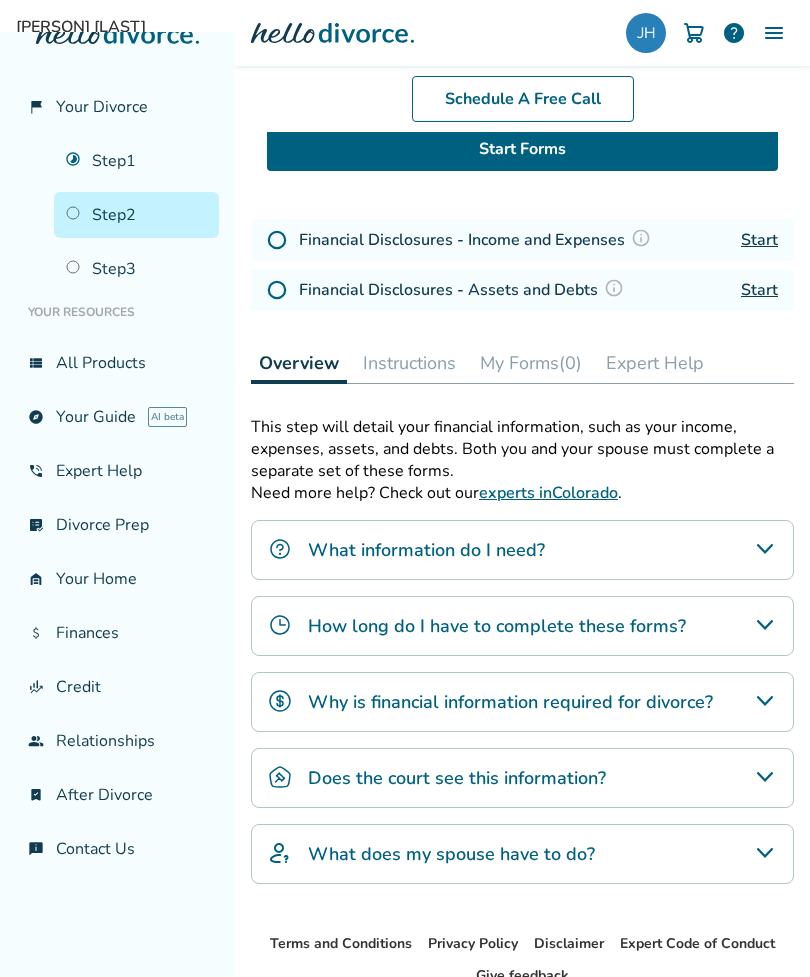 click on "explore Your Guide AI beta" at bounding box center [117, 417] 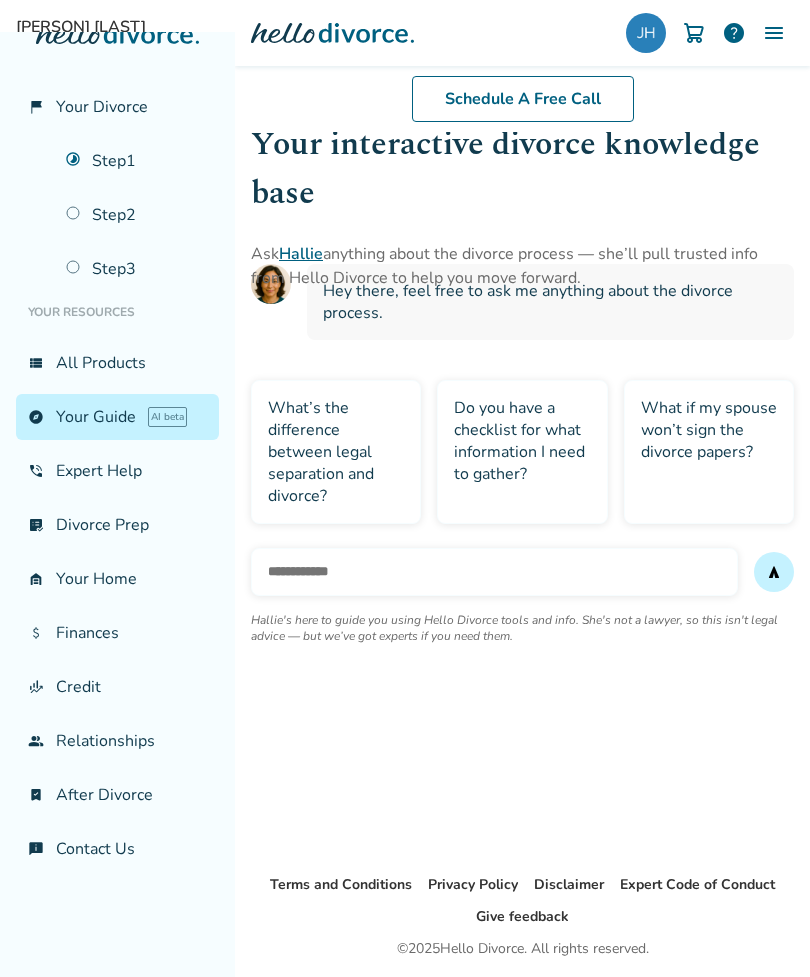 click on "view_list All Products" at bounding box center [117, 363] 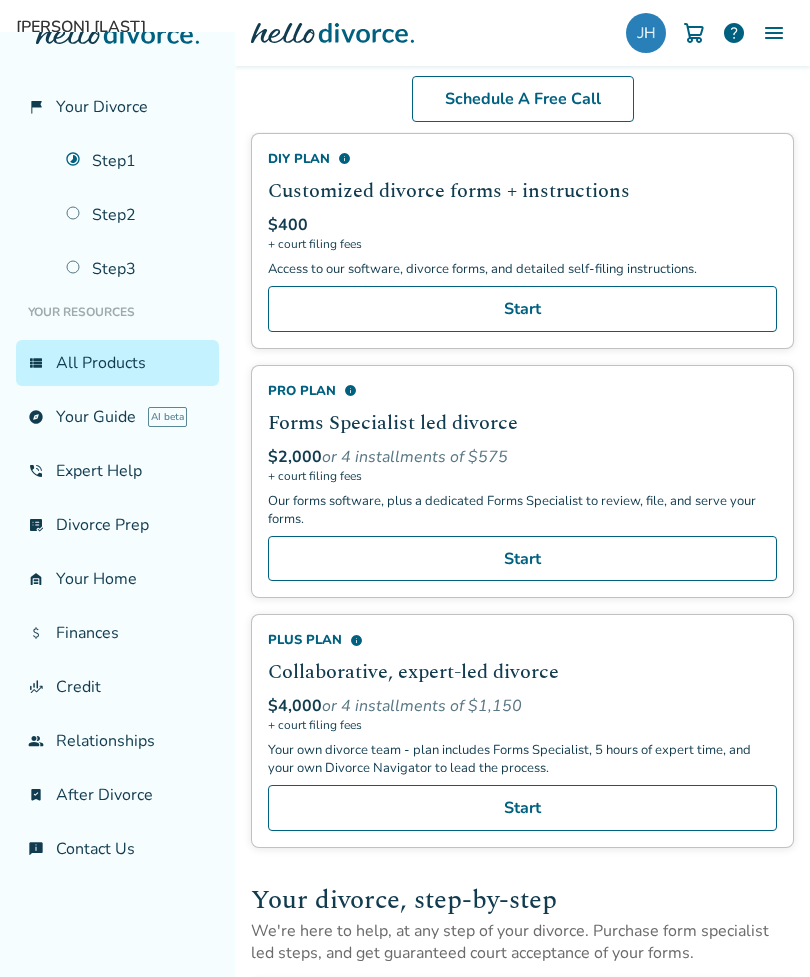 click at bounding box center [646, 33] 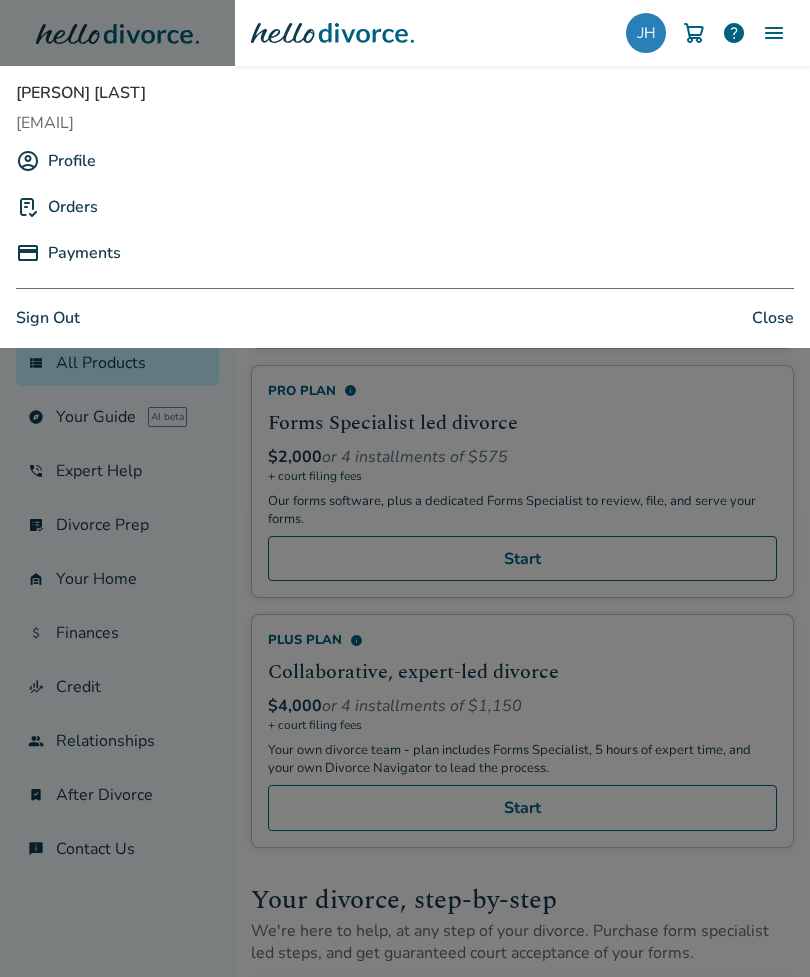 click on "Close" at bounding box center (773, 318) 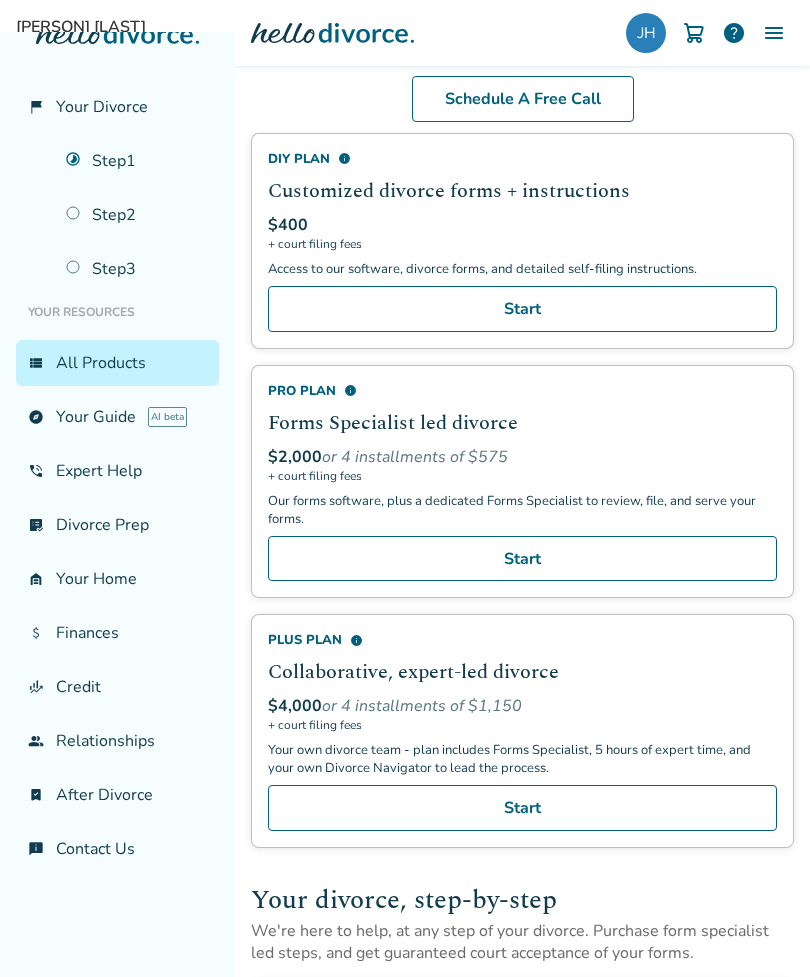 click on "Start" at bounding box center [522, 309] 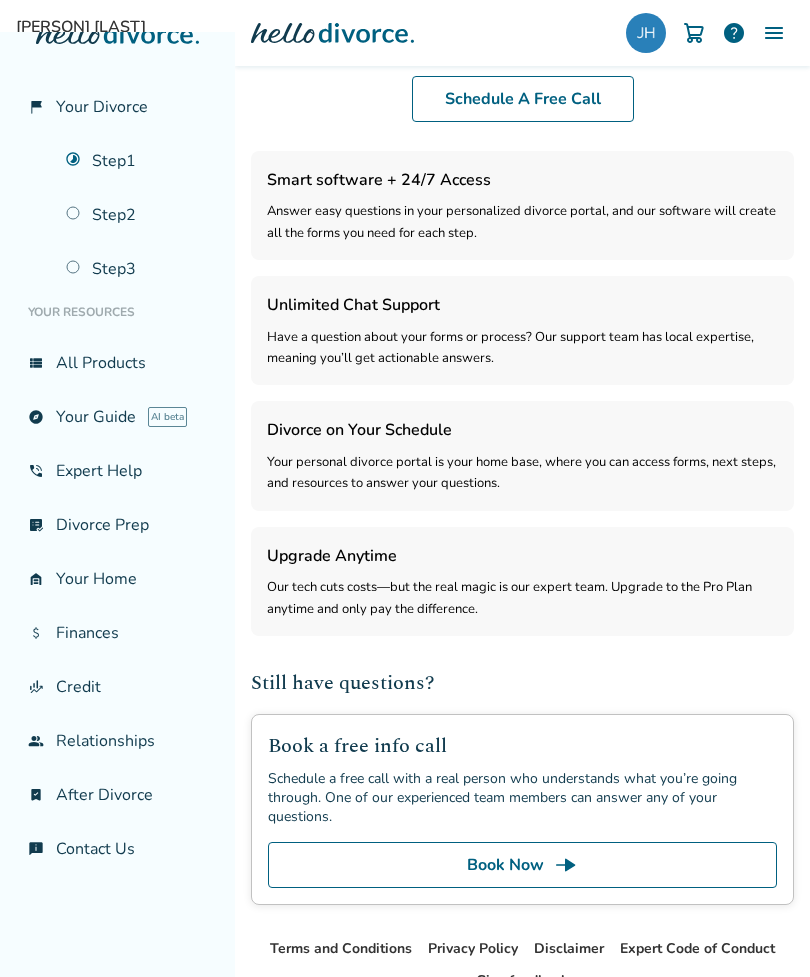 select on "***" 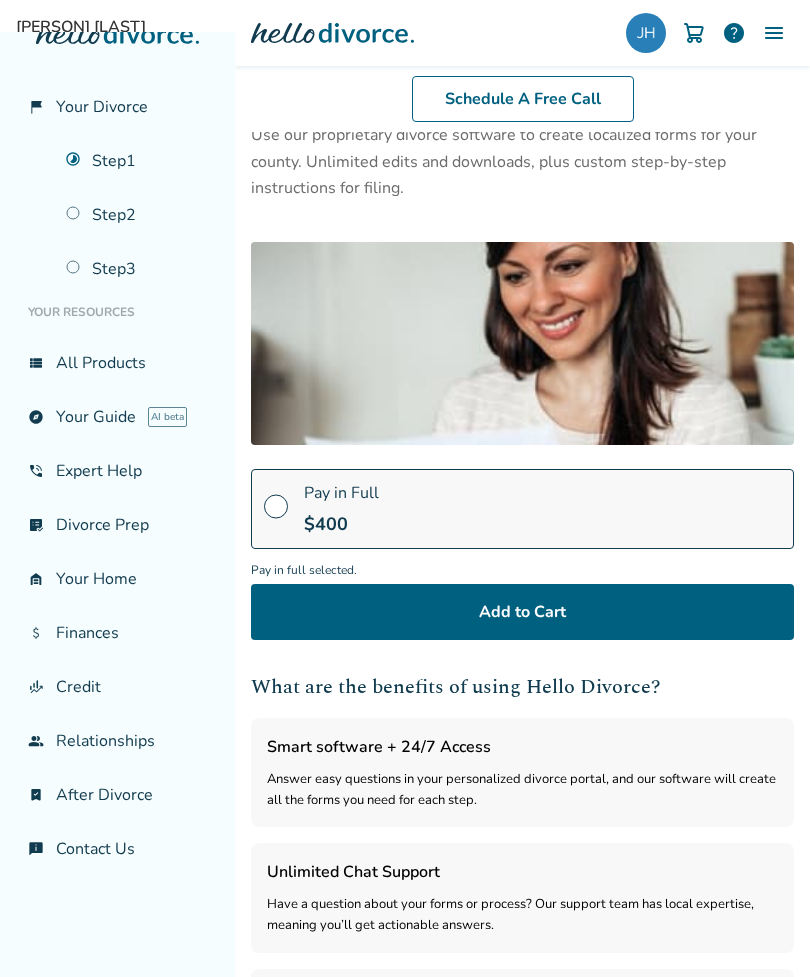 click at bounding box center [646, 33] 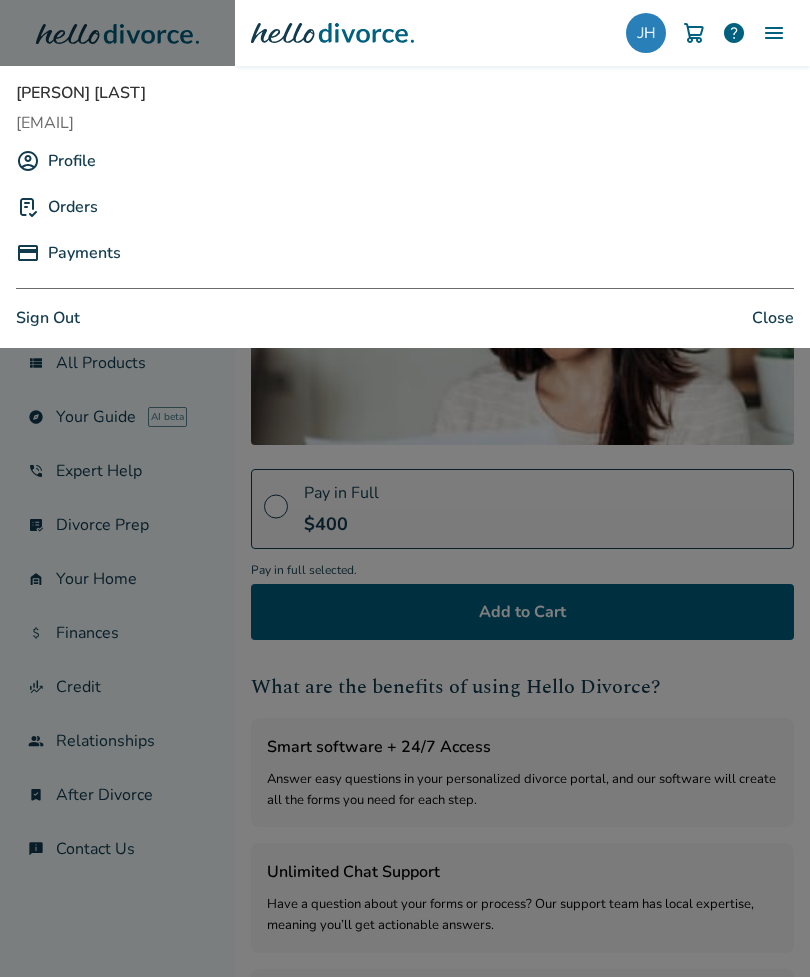 click on "Profile" at bounding box center [72, 161] 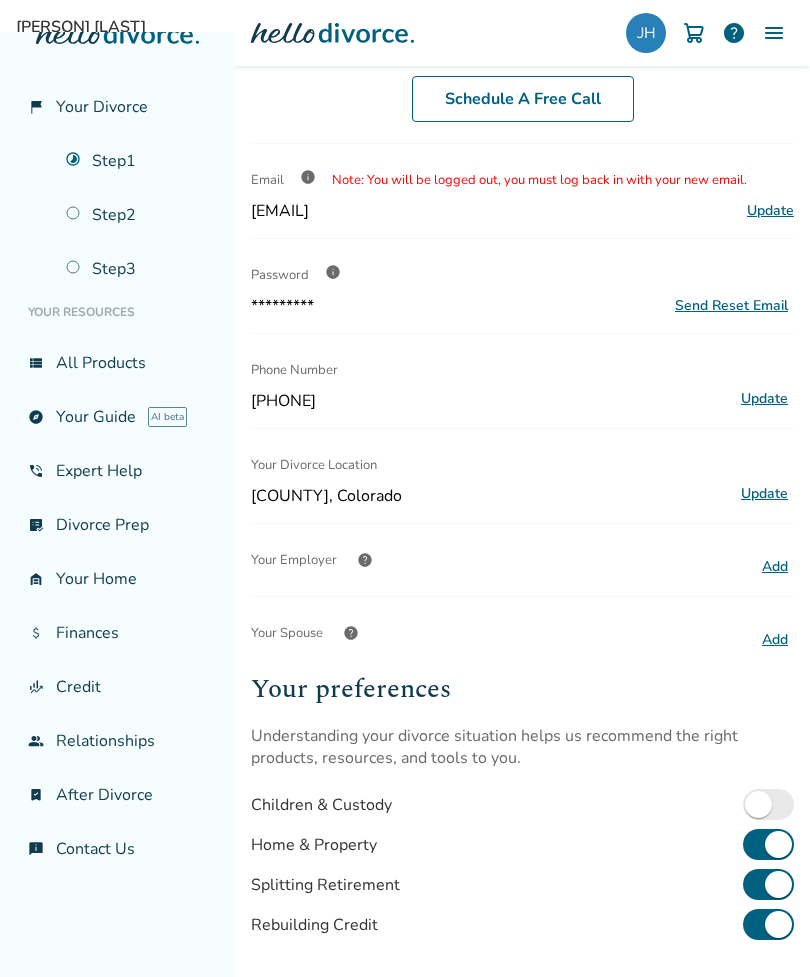 click on "Step  1" at bounding box center (136, 161) 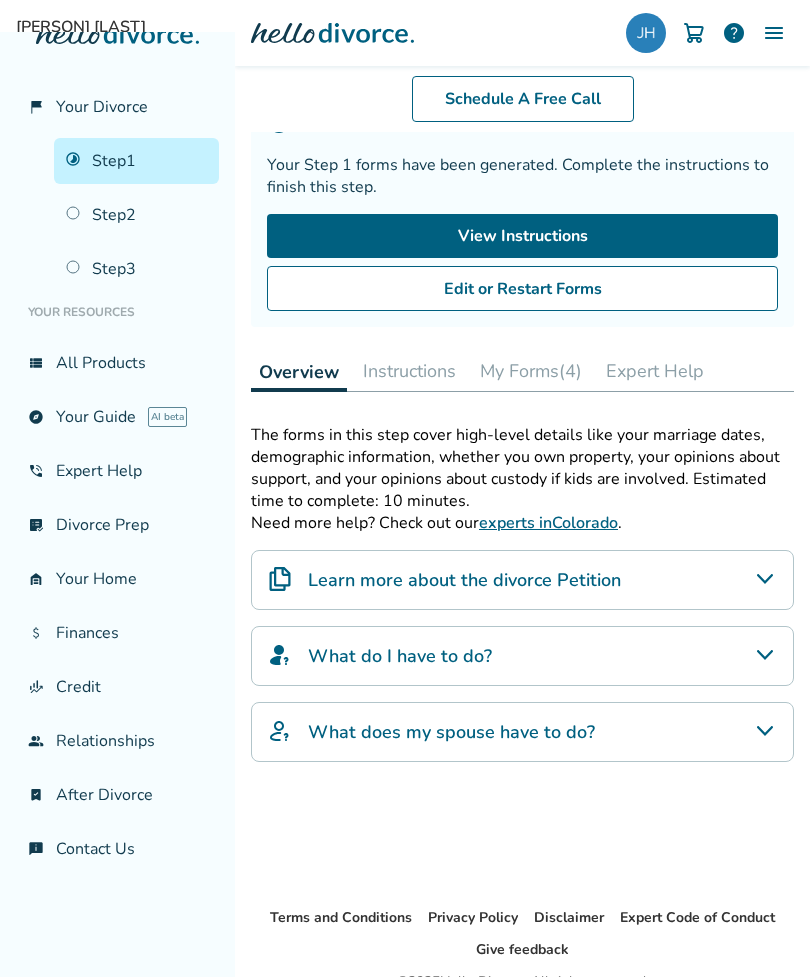 click on "explore Your Guide AI beta" at bounding box center [117, 417] 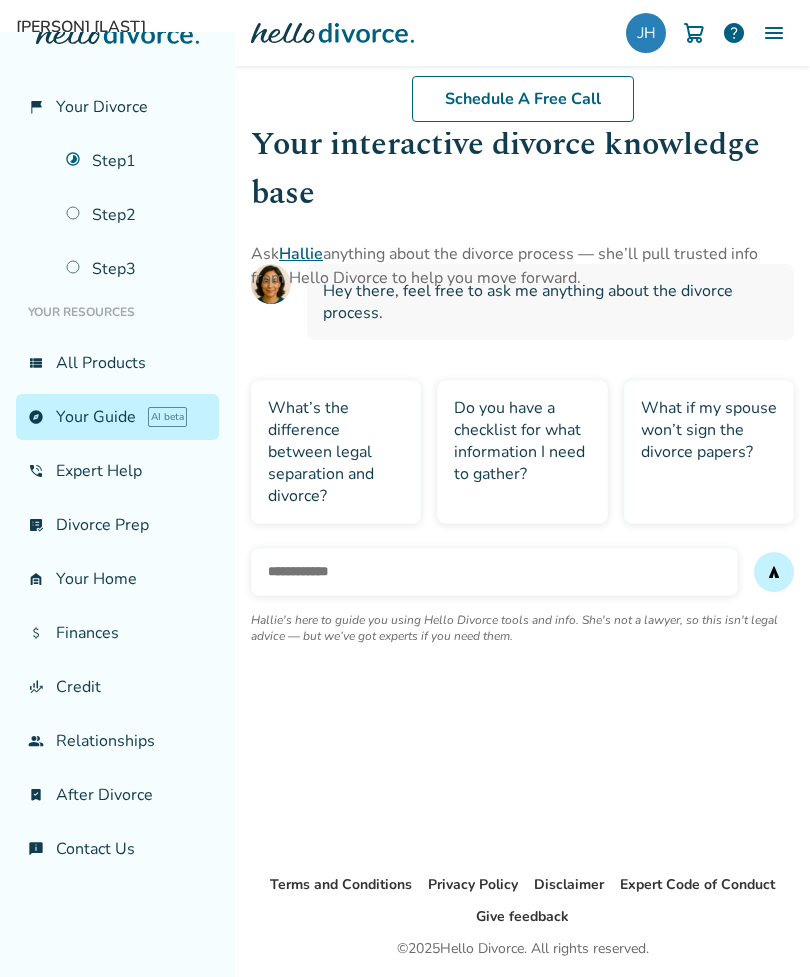 click on "phone_in_talk Expert Help" at bounding box center [117, 471] 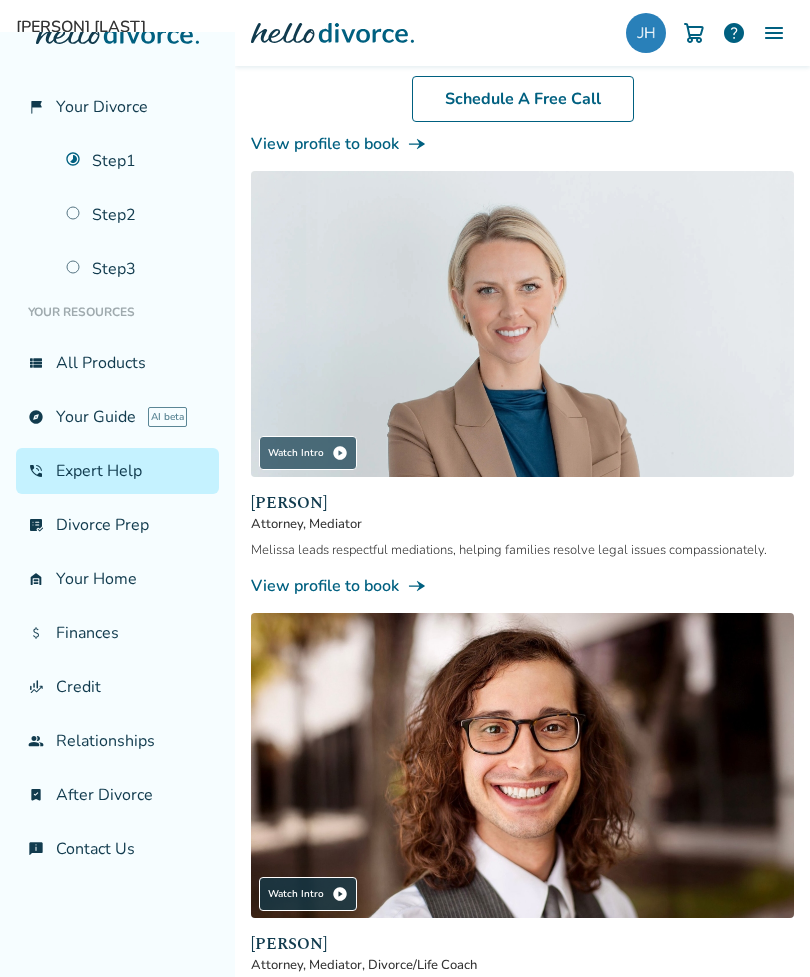 click on "Step  1" at bounding box center (136, 161) 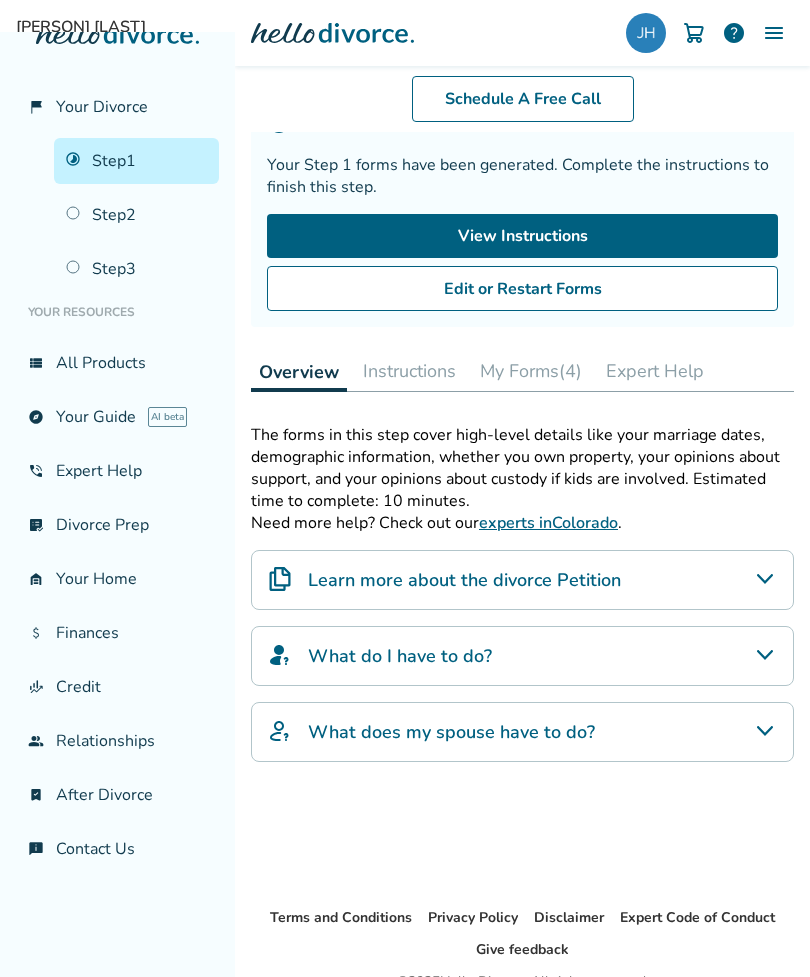 click on "phone_in_talk Expert Help" at bounding box center [117, 471] 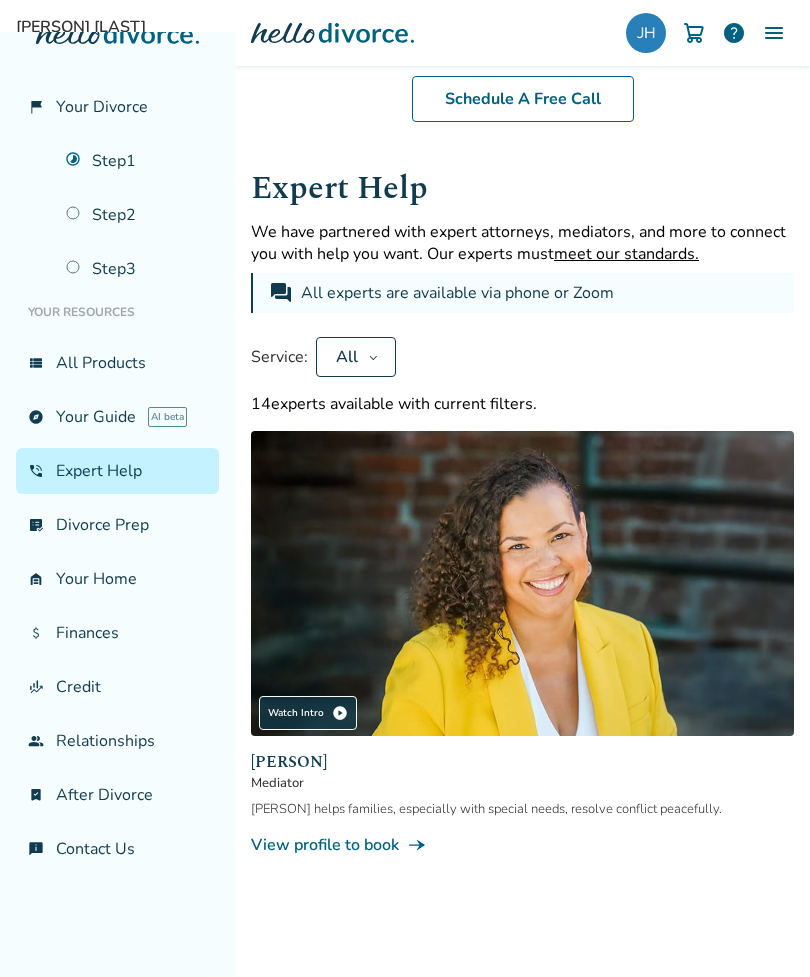 scroll, scrollTop: 0, scrollLeft: 0, axis: both 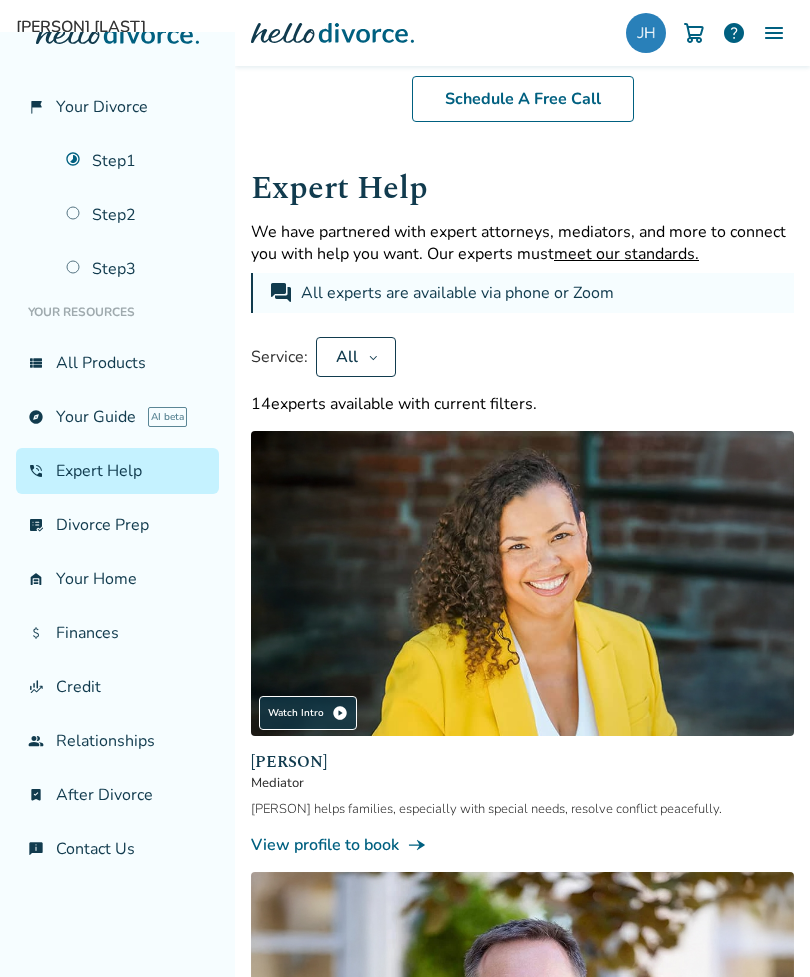 click on "explore Your Guide AI beta" at bounding box center (117, 417) 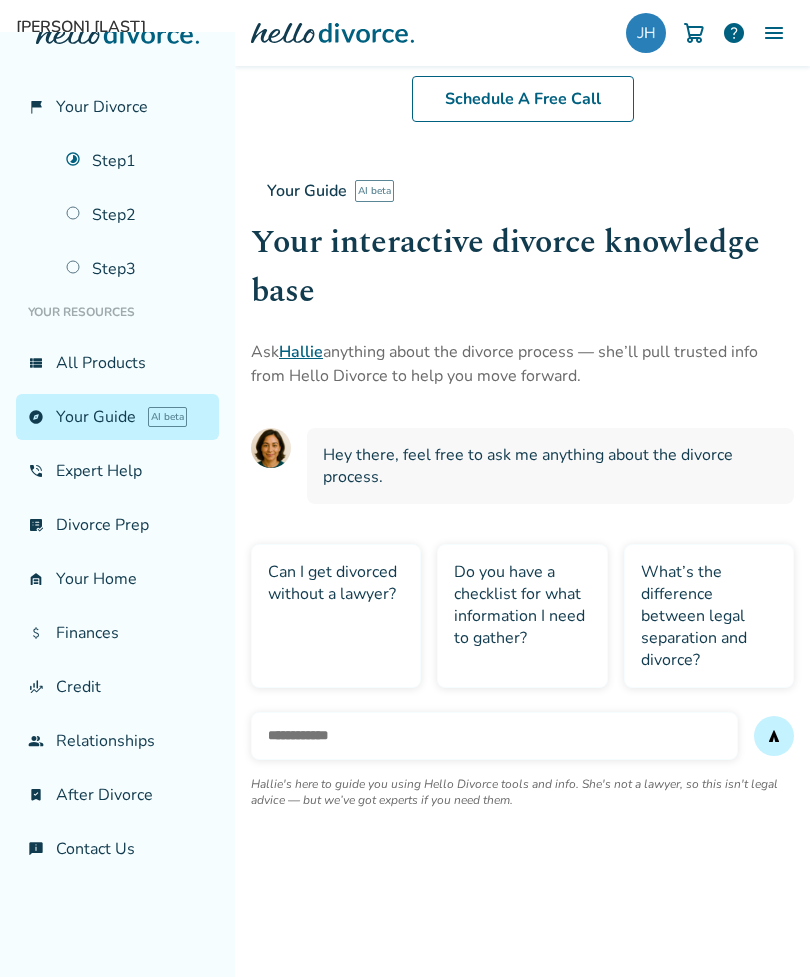 click on "Hey there, feel free to ask me anything about the divorce process." at bounding box center (550, 466) 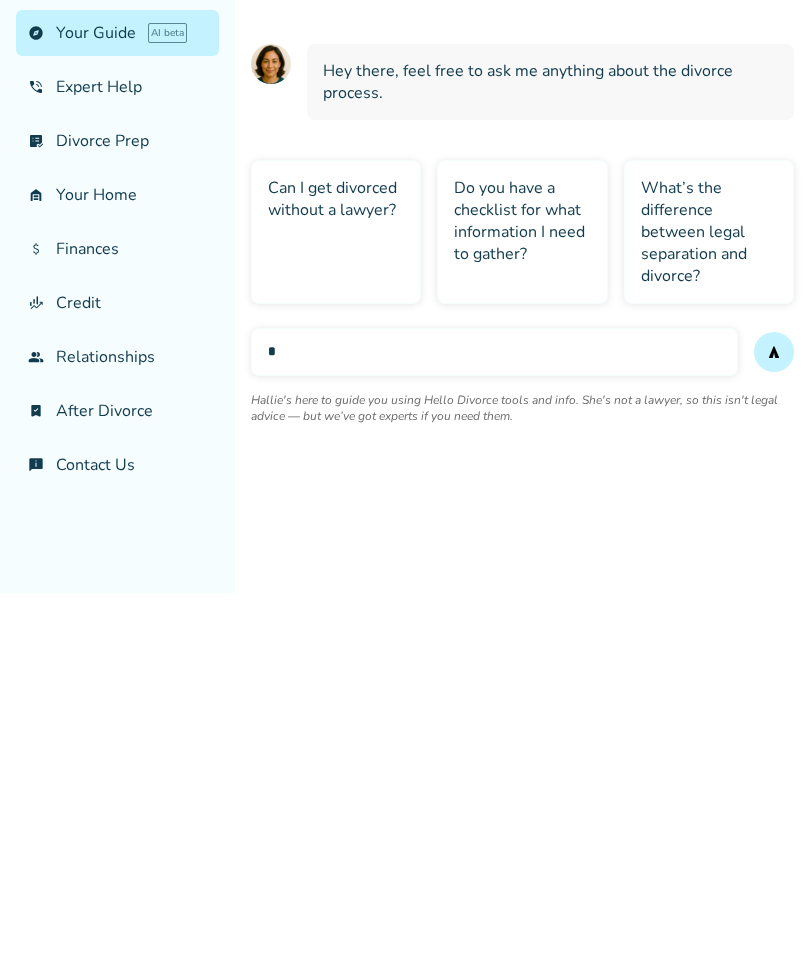 scroll, scrollTop: 64, scrollLeft: 0, axis: vertical 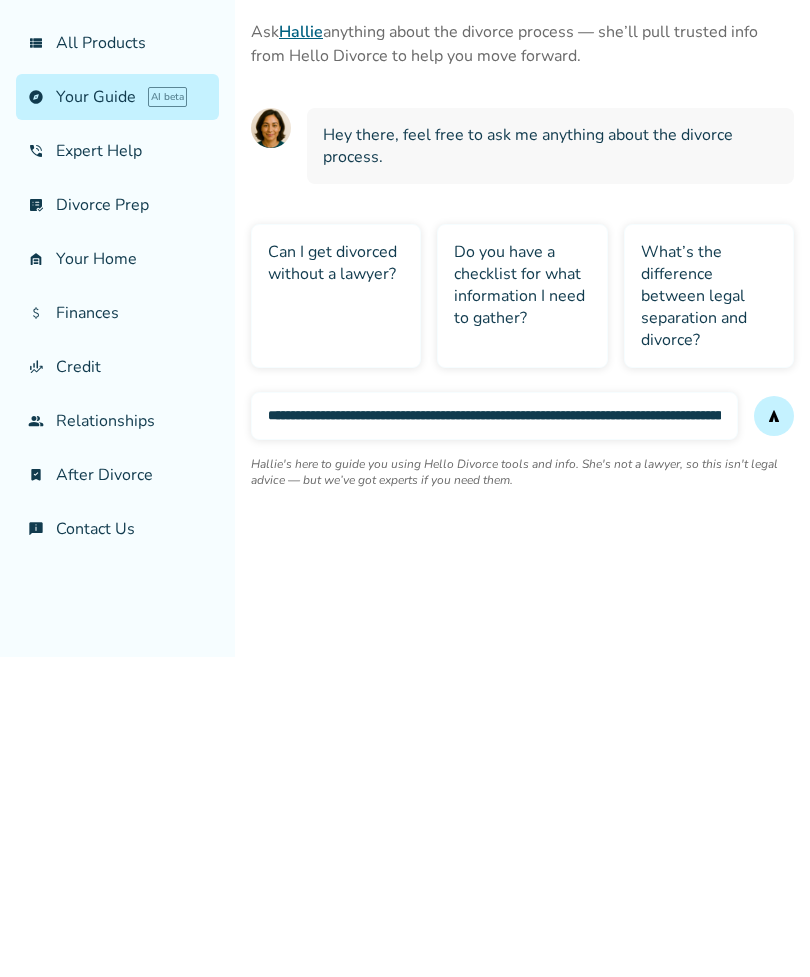 type on "**********" 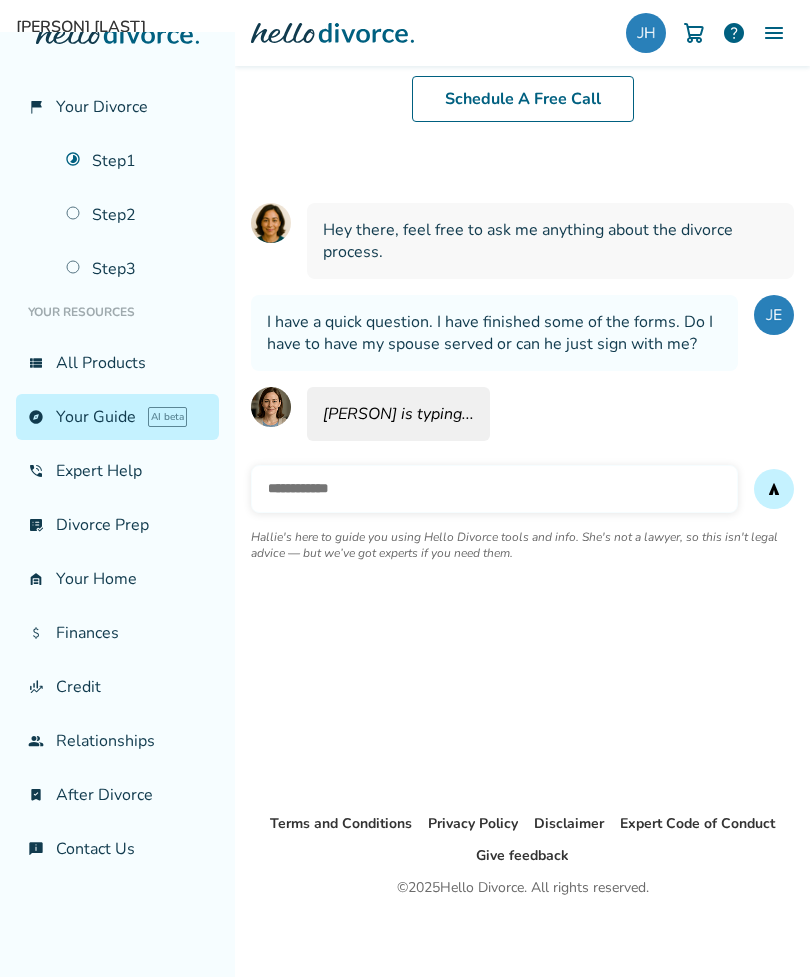 scroll, scrollTop: 232, scrollLeft: 0, axis: vertical 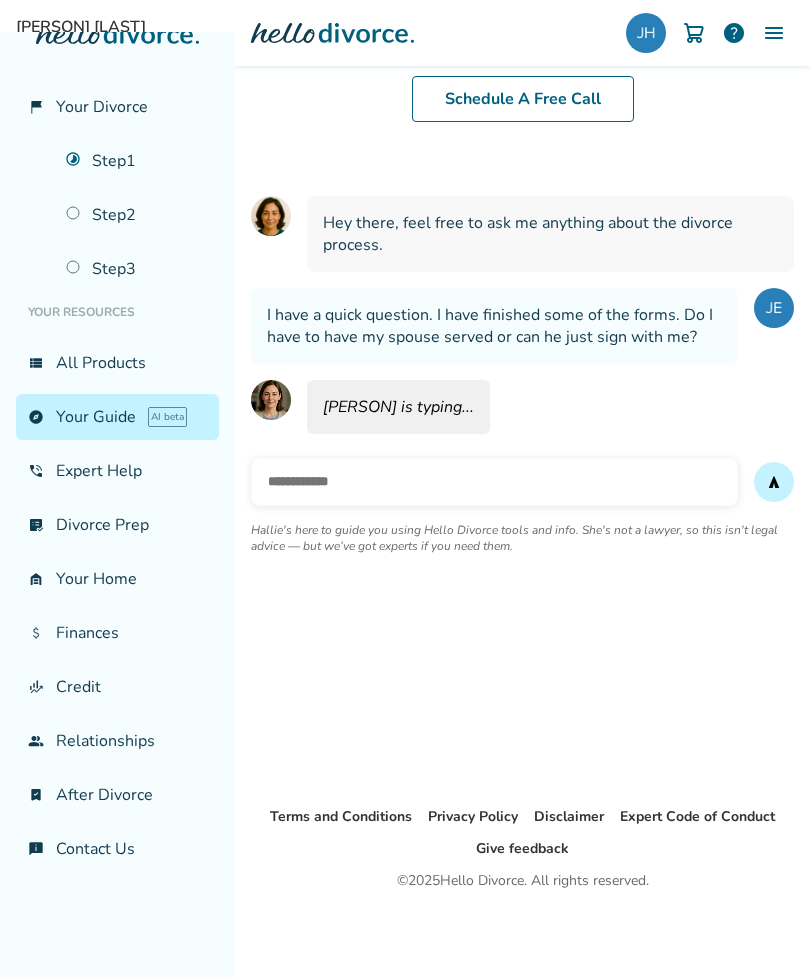 click at bounding box center (494, 482) 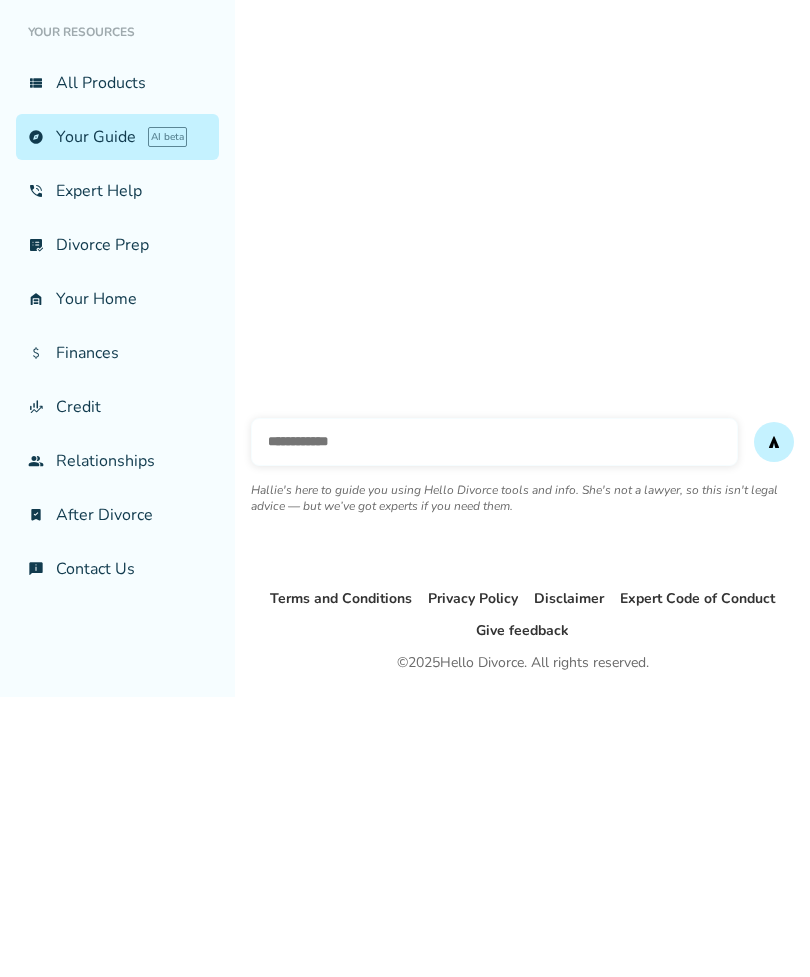 type on "*" 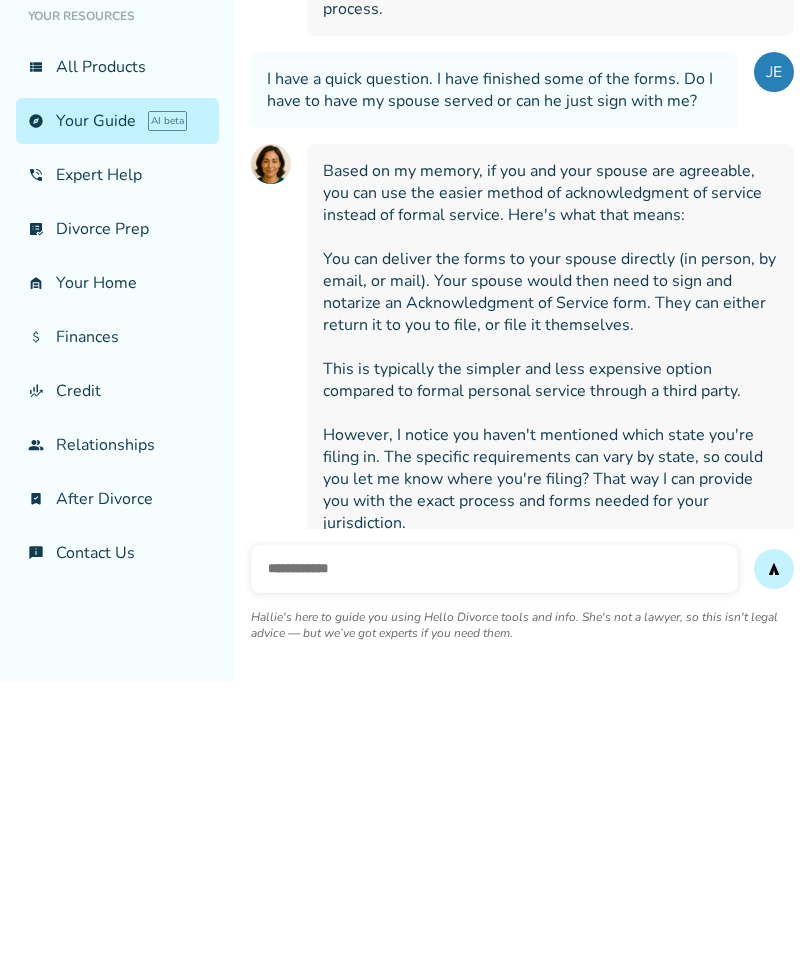 scroll, scrollTop: 172, scrollLeft: 0, axis: vertical 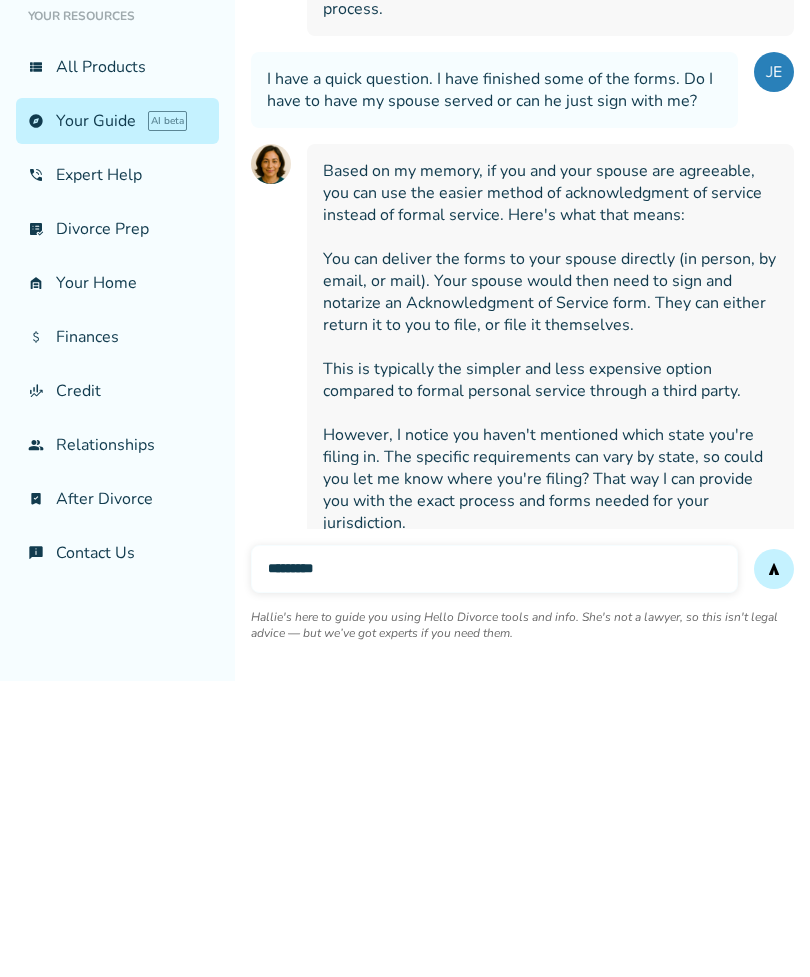 type on "********" 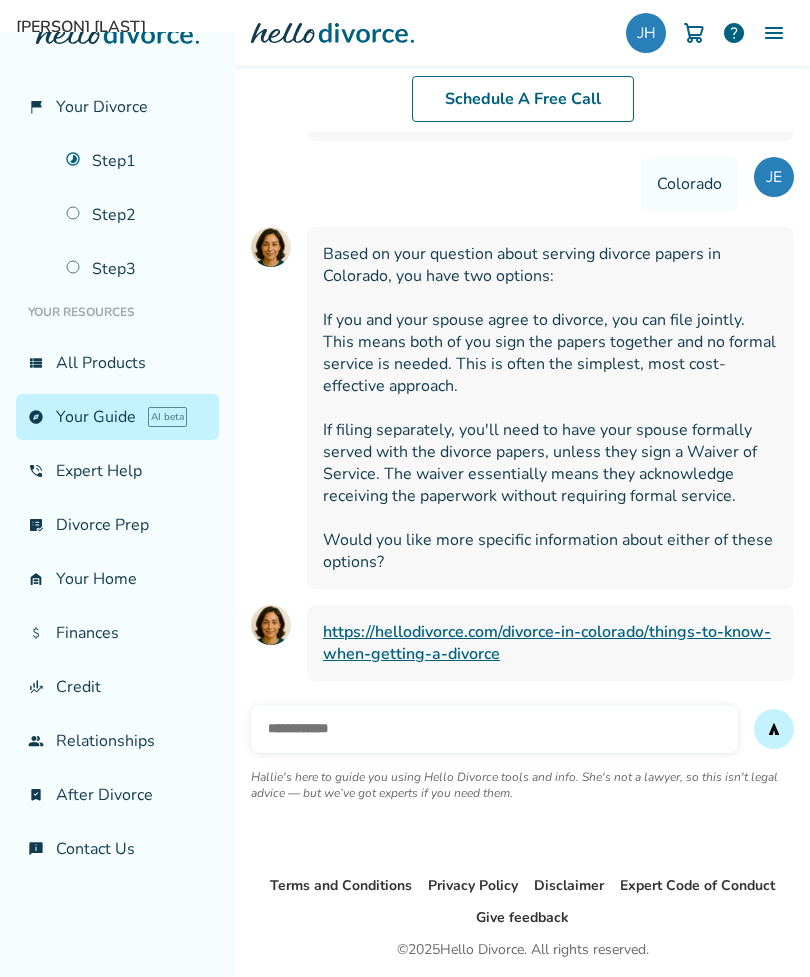 scroll, scrollTop: 1018, scrollLeft: 0, axis: vertical 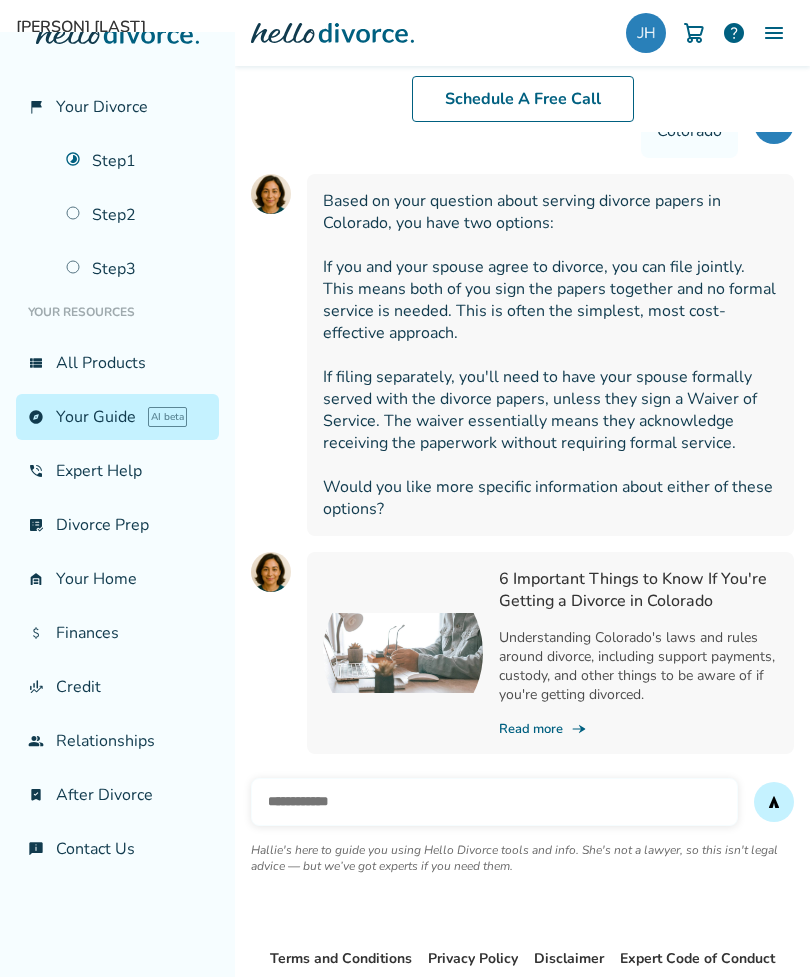 click on "Read more line_end_arrow_notch" at bounding box center [638, 729] 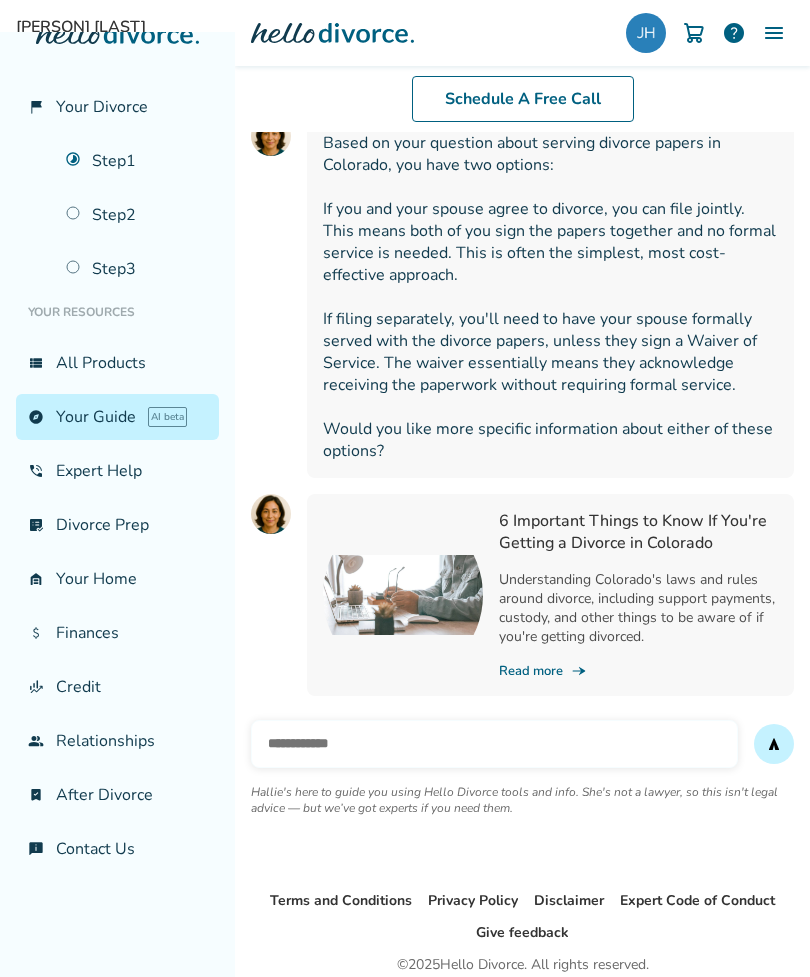 scroll, scrollTop: 1085, scrollLeft: 0, axis: vertical 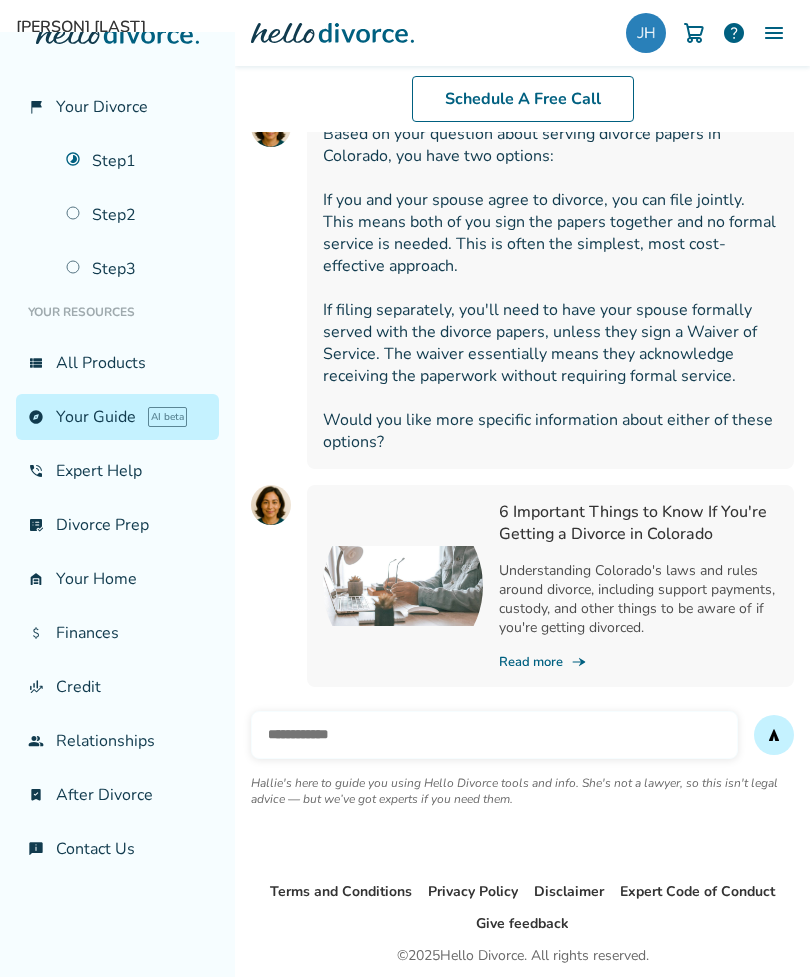 click at bounding box center [494, 735] 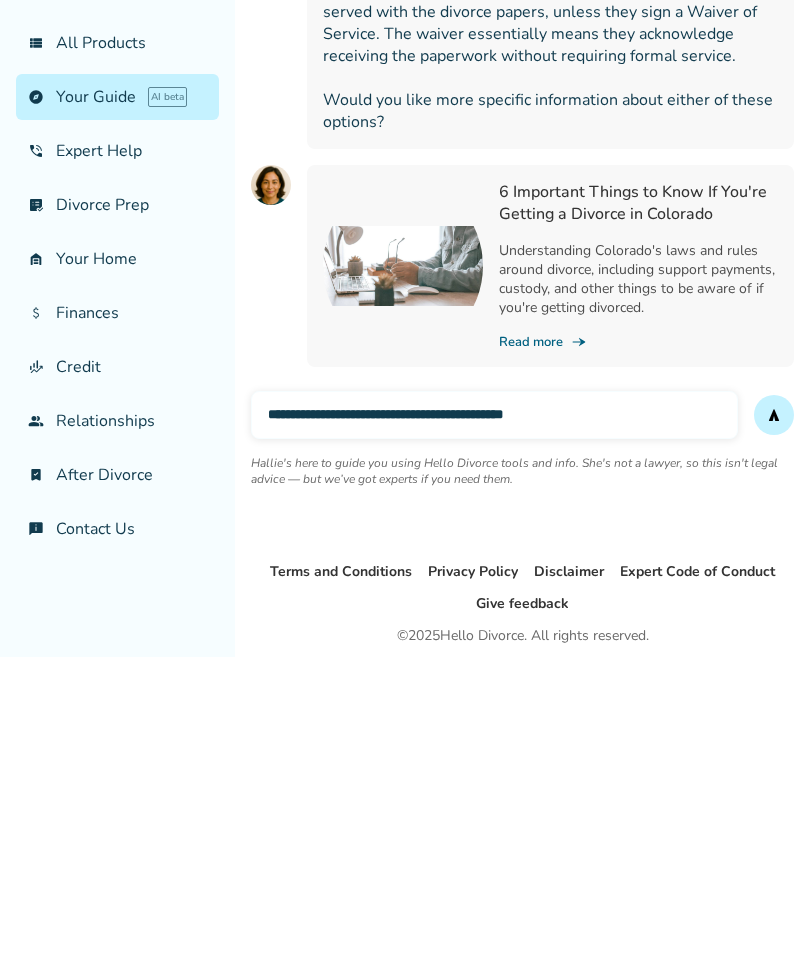 type on "**********" 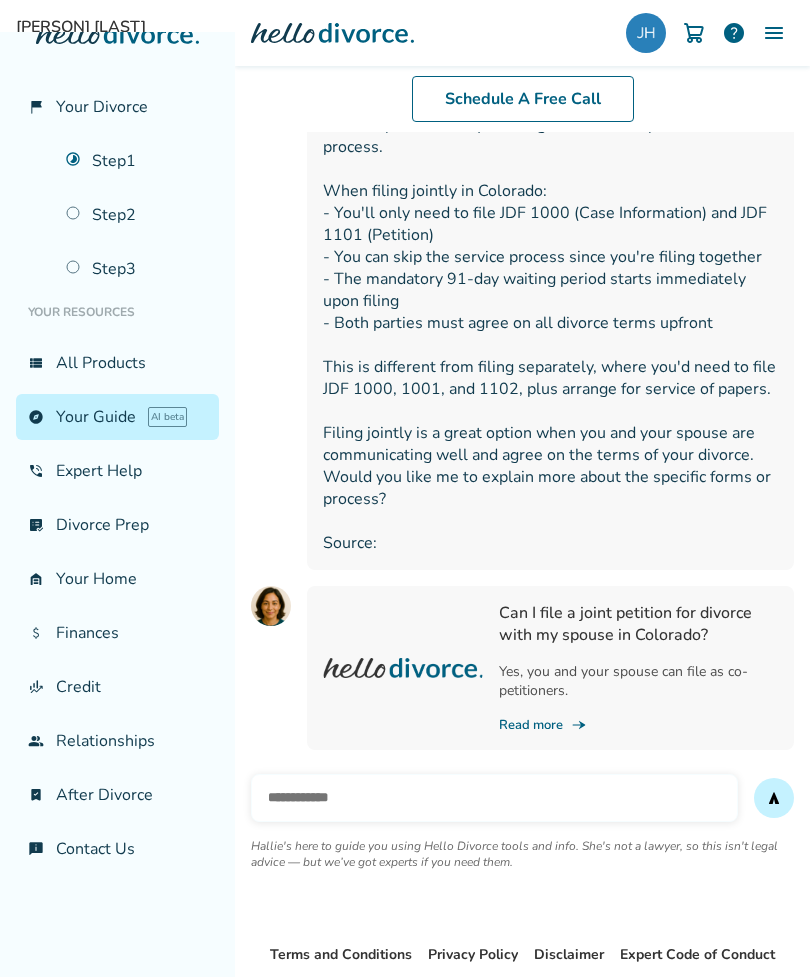 scroll, scrollTop: 1804, scrollLeft: 0, axis: vertical 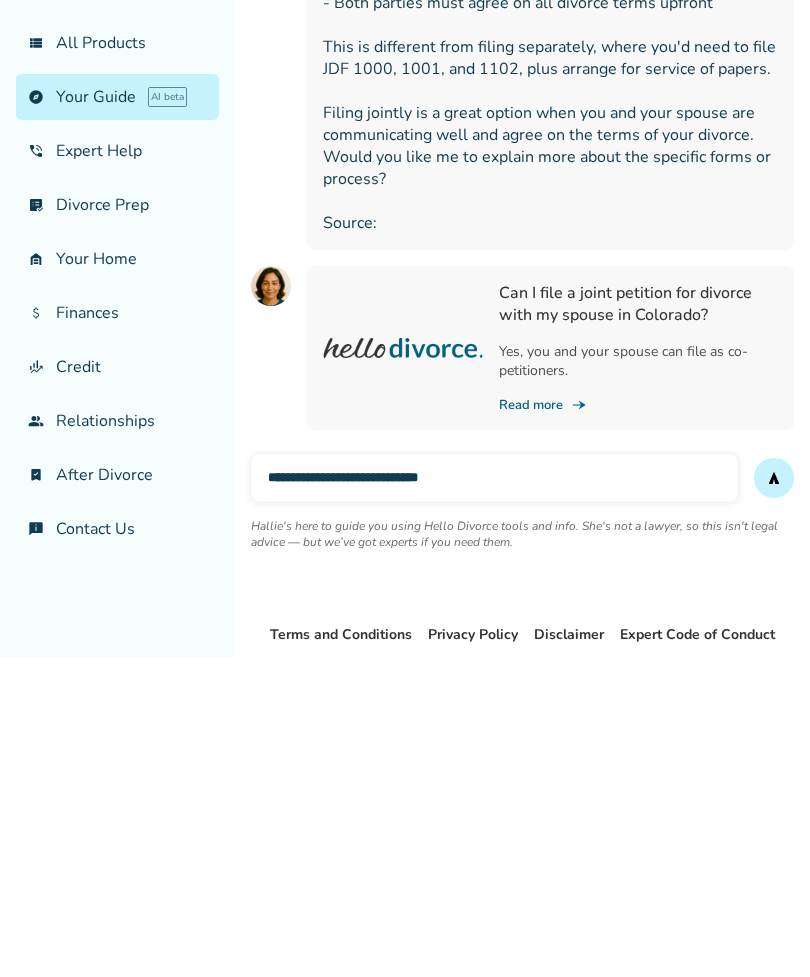 type on "**********" 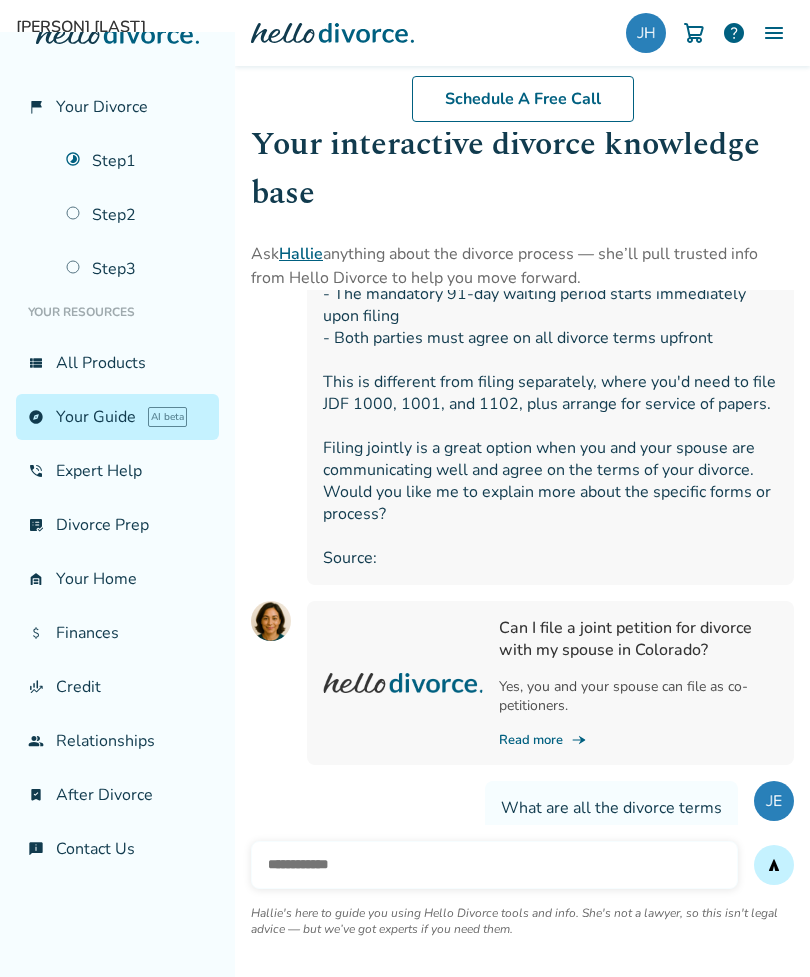 scroll, scrollTop: 1789, scrollLeft: 0, axis: vertical 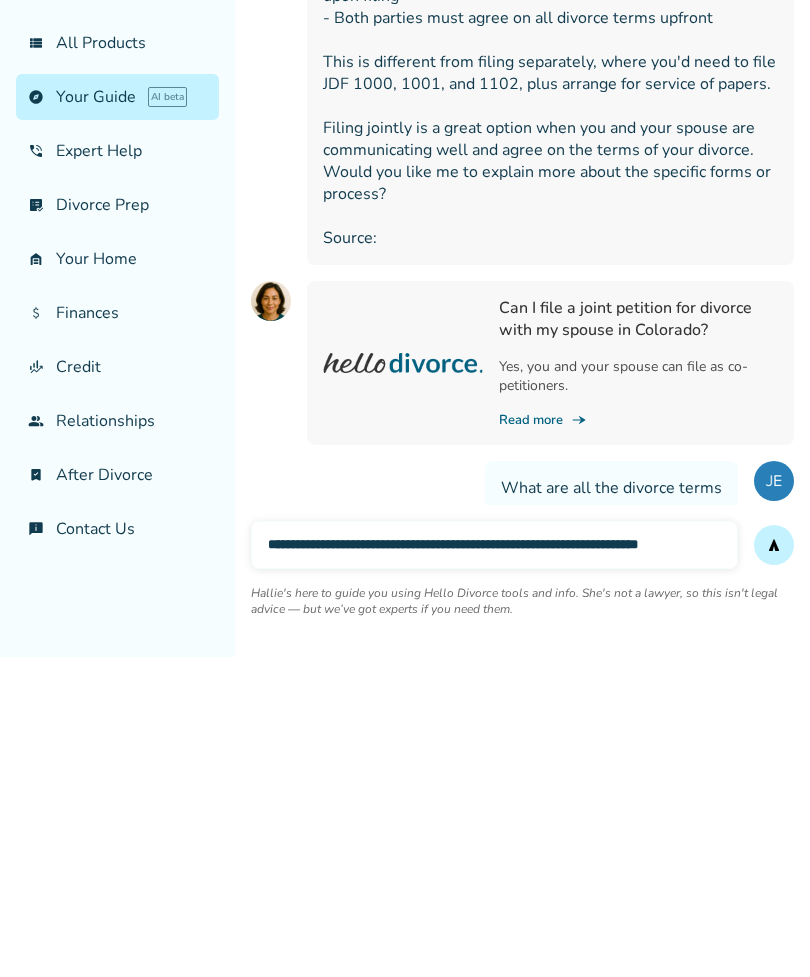 type on "**********" 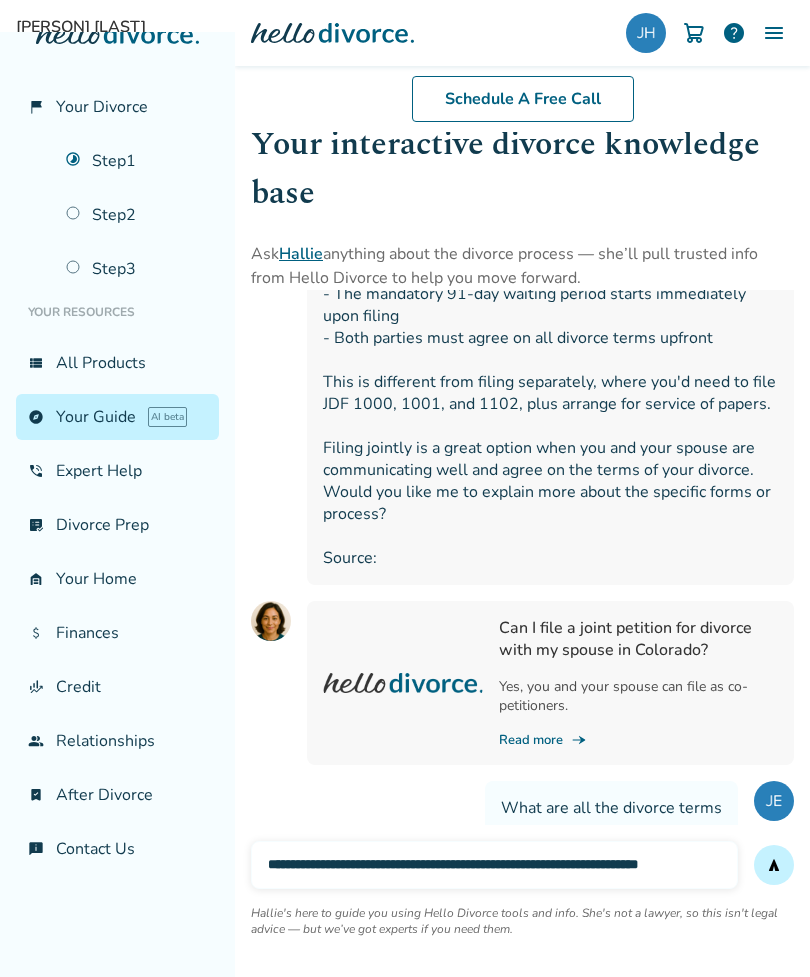 click on "Your Guide AI beta Your interactive divorce knowledge base Ask  Hallie  anything about the divorce process — she’ll pull trusted info from Hello Divorce to help you move forward. Hey there, feel free to ask me anything about the divorce process. I have a quick question. I have finished some of the forms. Do I have to have my spouse served or can he just sign with me? Colorado  Based on your question about serving divorce papers in Colorado, you have two options:
If you and your spouse agree to divorce, you can file jointly. This means both of you sign the papers together and no formal service is needed. This is often the simplest, most cost-effective approach.
If filing separately, you'll need to have your spouse formally served with the divorce papers, unless they sign a Waiver of Service. The waiver essentially means they acknowledge receiving the paperwork without requiring formal service.
Would you like more specific information about either of these options? Read more line_end_arrow_notch send" at bounding box center (522, 50) 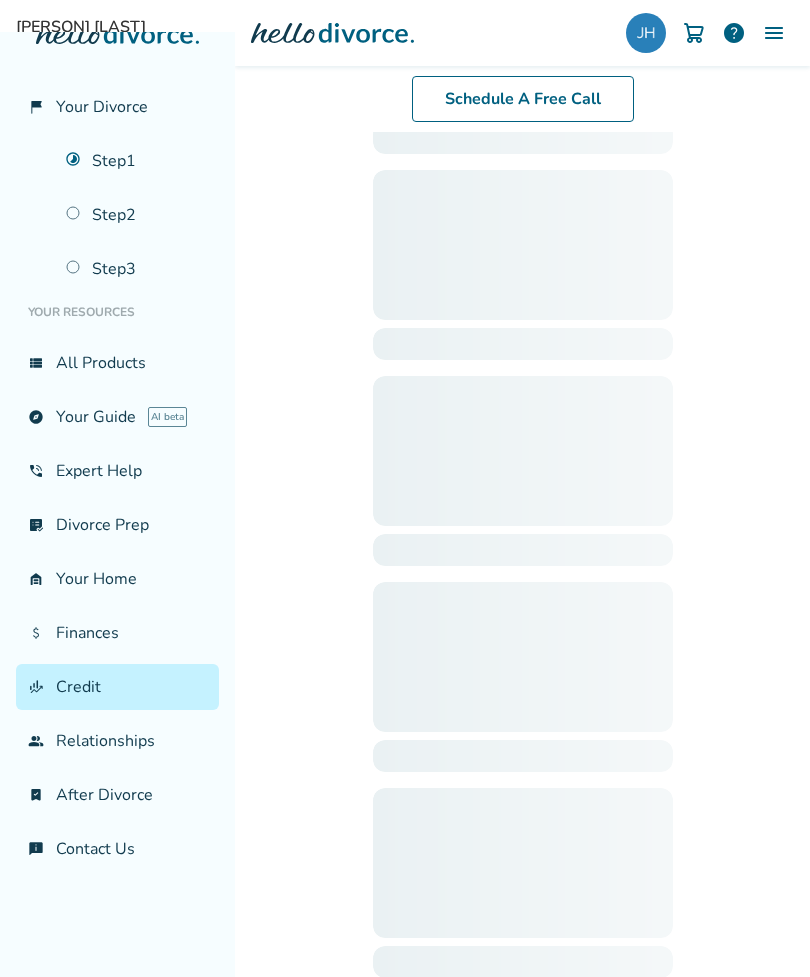 scroll, scrollTop: 0, scrollLeft: 0, axis: both 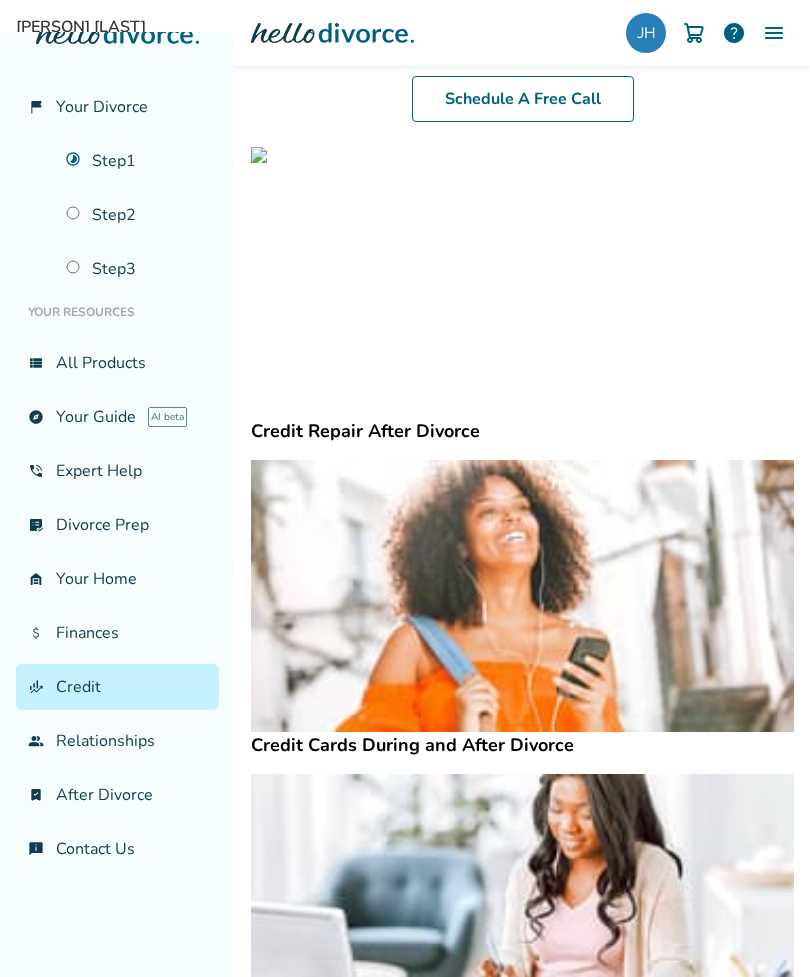 click on "flag_2 Your Divorce Step  1 Step  2 Step  3 Your Resources view_list All Products explore Your Guide AI beta phone_in_talk Expert Help list_alt_check Divorce Prep garage_home Your Home attach_money Finances finance_mode Credit group Relationships bookmark_check After Divorce chat_info Contact Us Schedule A Free Info Call Jessica    Hart help Schedule A Free Call Jessica    Hart jessmaness@gmail.com Profile Orders Payments Sign Out Close Added to cart Resources to improve your credit The resources below will help you manage your finances post-divorce, including rebuilding credit by addressing debt, loans, taxes, budgeting, and understanding credit repair strategies. Credit Repair After Divorce Credit Cards During and After Divorce How to Create a Post-Divorce Budget Take Control of Your Credit Throughout Your Divorce With These 8 Steps Investment 101 for the Newly Divorced What Happens if I Can't Refinance after Divorce? Easy Ways to Trim Your Budget after Divorce" at bounding box center (405, 488) 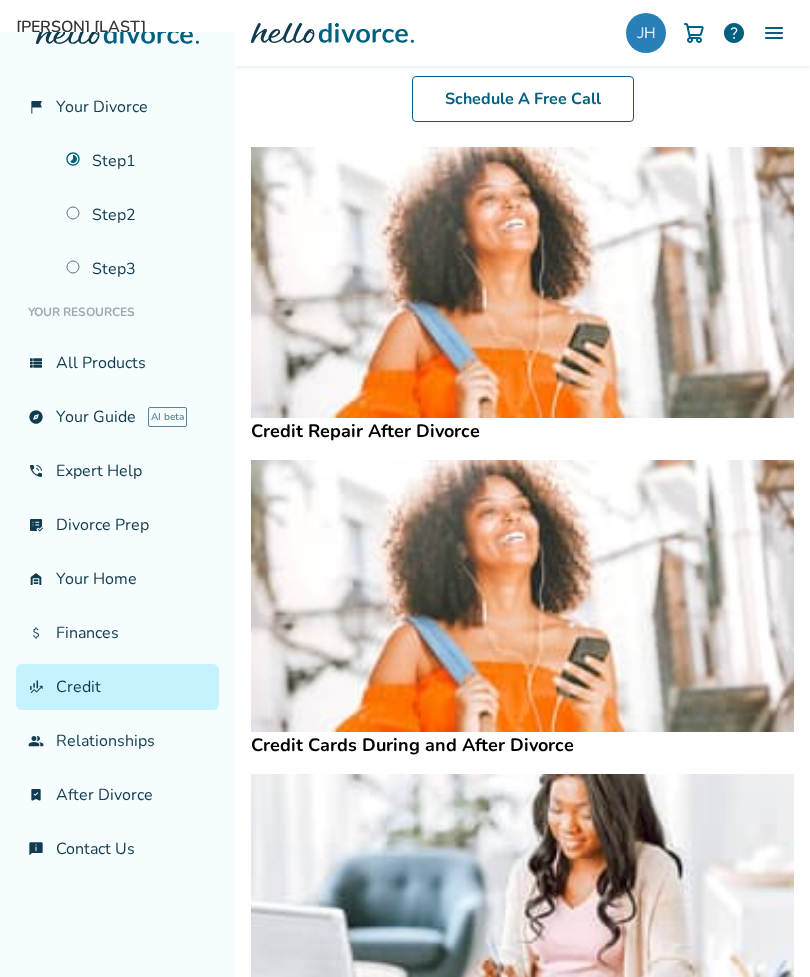 click on "flag_2 Your Divorce Step  1 Step  2 Step  3 Your Resources view_list All Products explore Your Guide AI beta phone_in_talk Expert Help list_alt_check Divorce Prep garage_home Your Home attach_money Finances finance_mode Credit group Relationships bookmark_check After Divorce chat_info Contact Us Schedule A Free Info Call Jessica    Hart help Schedule A Free Call Jessica    Hart jessmaness@gmail.com Profile Orders Payments Sign Out Close Added to cart Resources to improve your credit The resources below will help you manage your finances post-divorce, including rebuilding credit by addressing debt, loans, taxes, budgeting, and understanding credit repair strategies. Credit Repair After Divorce Credit Cards During and After Divorce How to Create a Post-Divorce Budget Take Control of Your Credit Throughout Your Divorce With These 8 Steps Investment 101 for the Newly Divorced What Happens if I Can't Refinance after Divorce? Easy Ways to Trim Your Budget after Divorce" at bounding box center (405, 488) 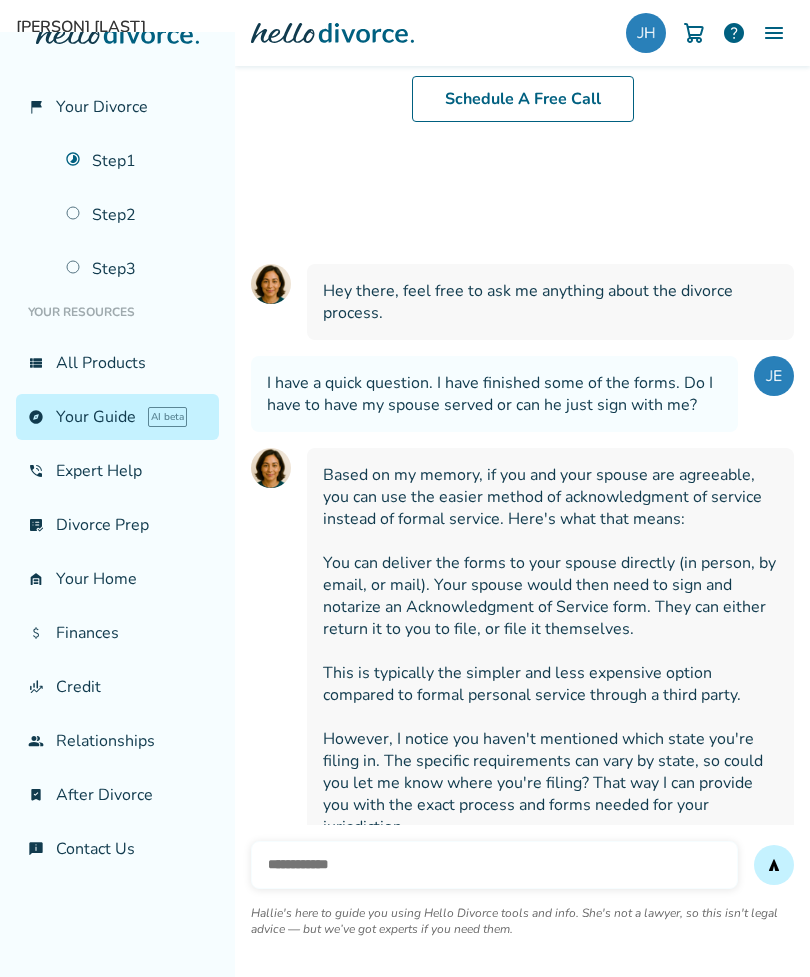 scroll, scrollTop: 64, scrollLeft: 0, axis: vertical 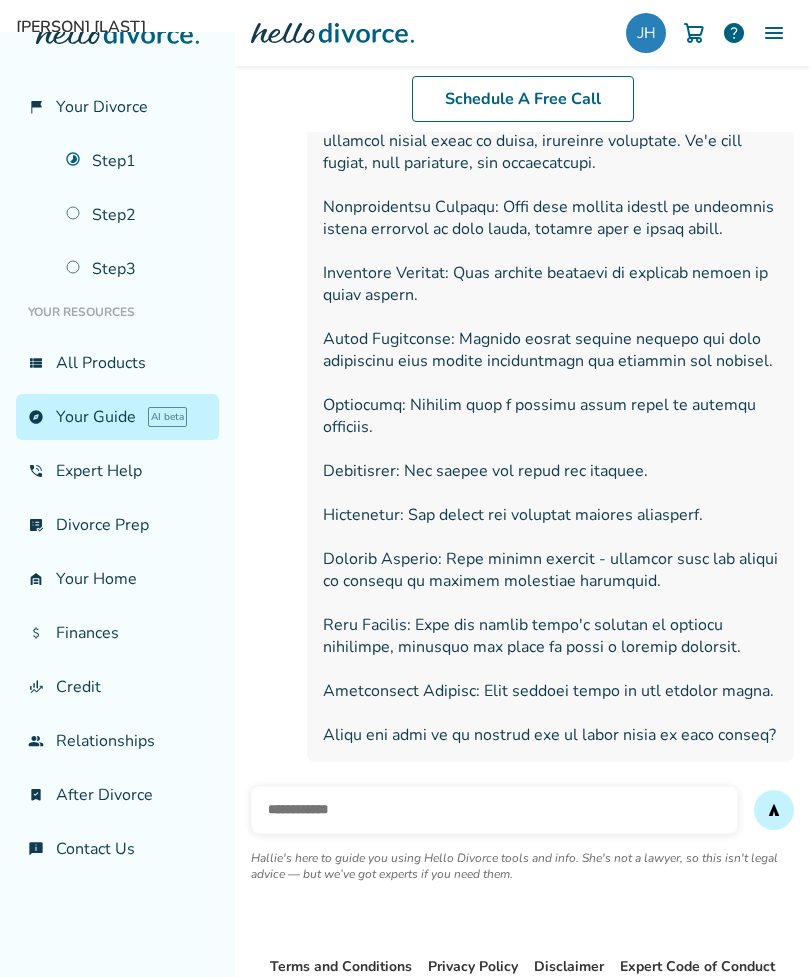 click at bounding box center (522, 405) 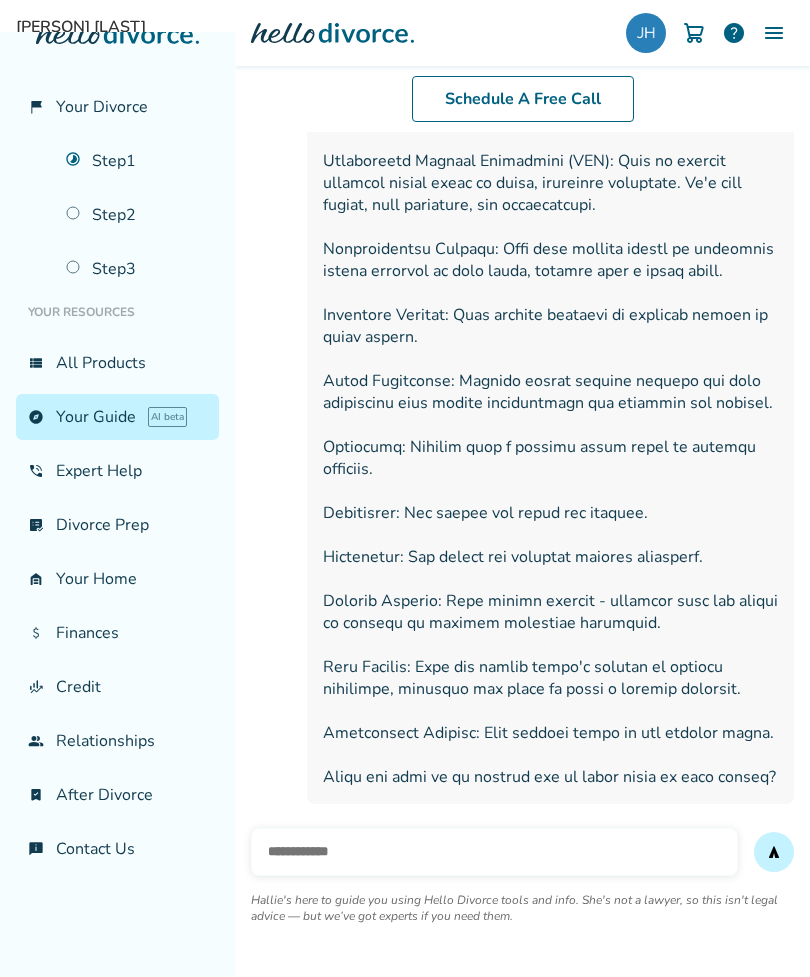 scroll, scrollTop: 2571, scrollLeft: 0, axis: vertical 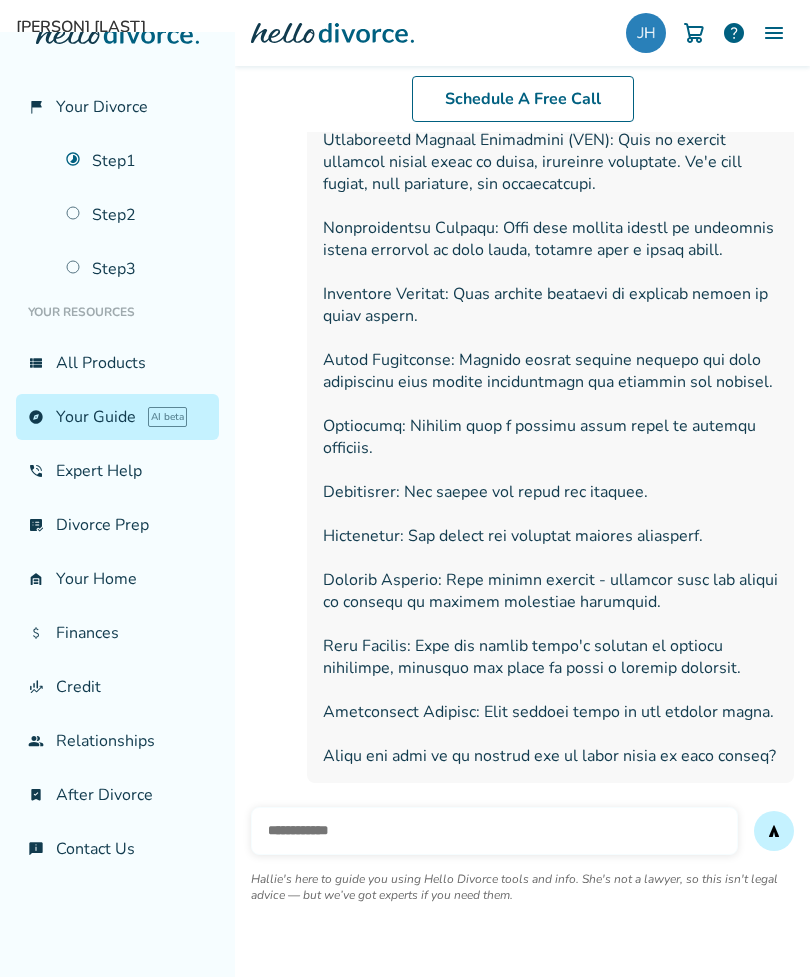 click at bounding box center [494, 831] 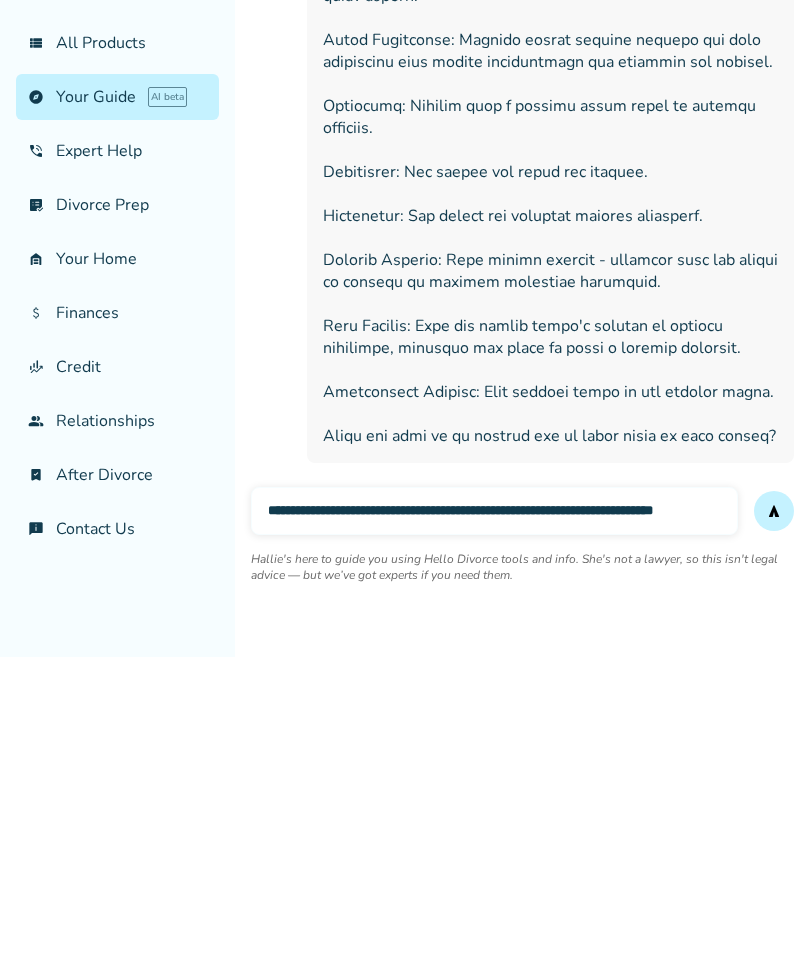 type on "**********" 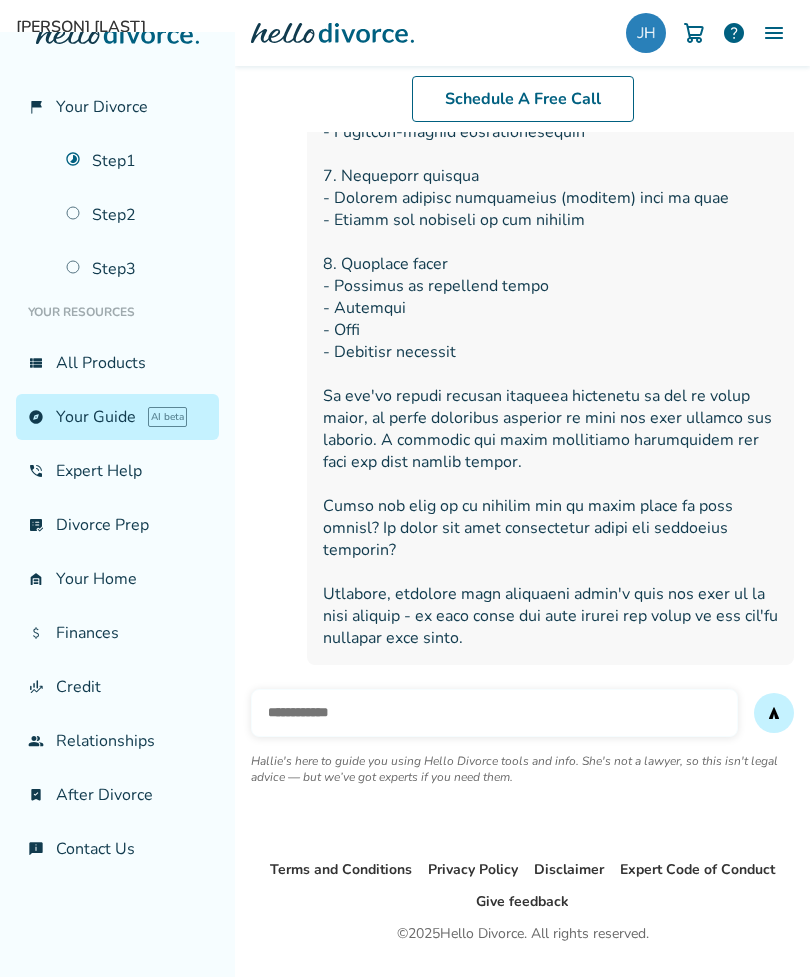 scroll, scrollTop: 3644, scrollLeft: 0, axis: vertical 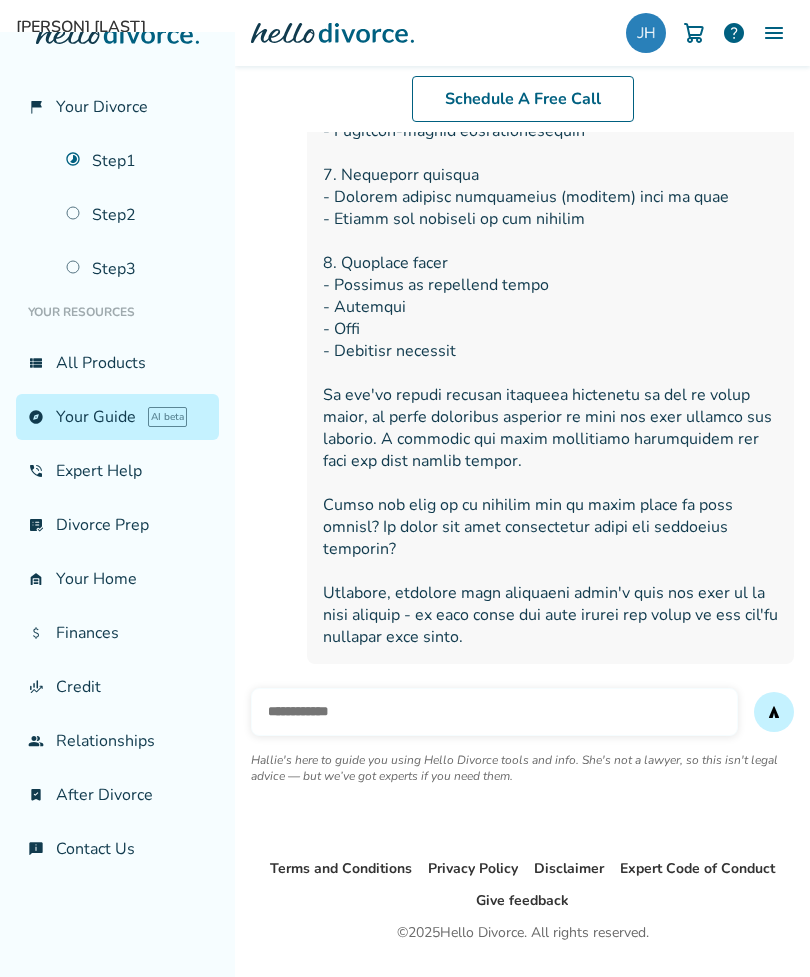 click at bounding box center [494, 712] 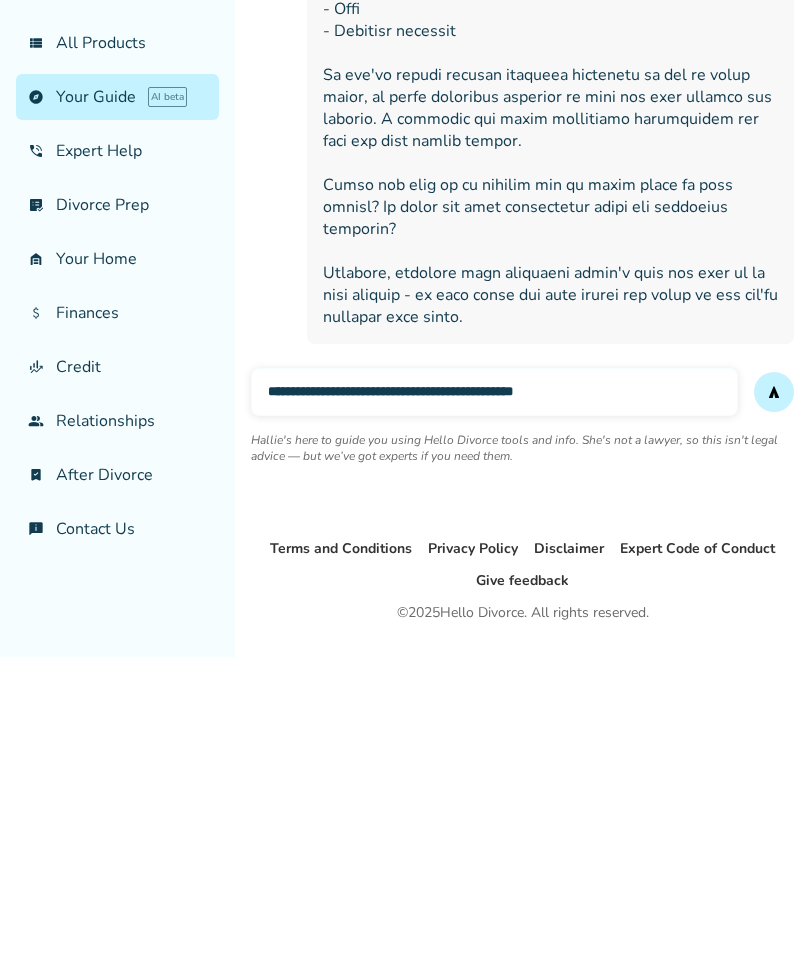 type on "**********" 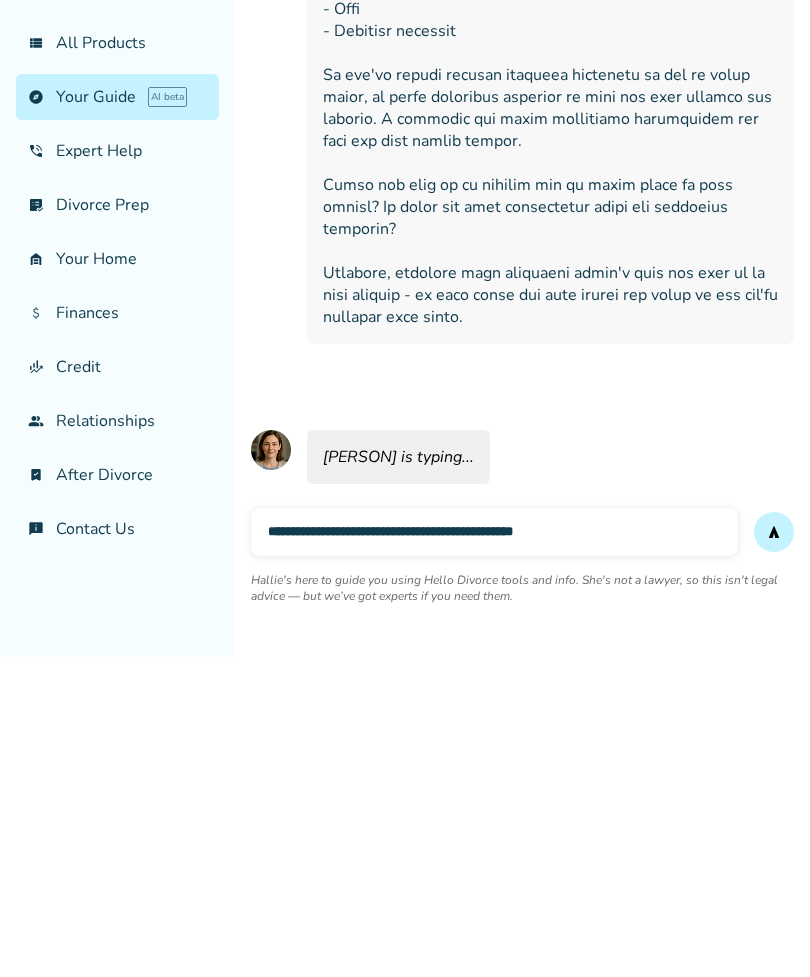 type 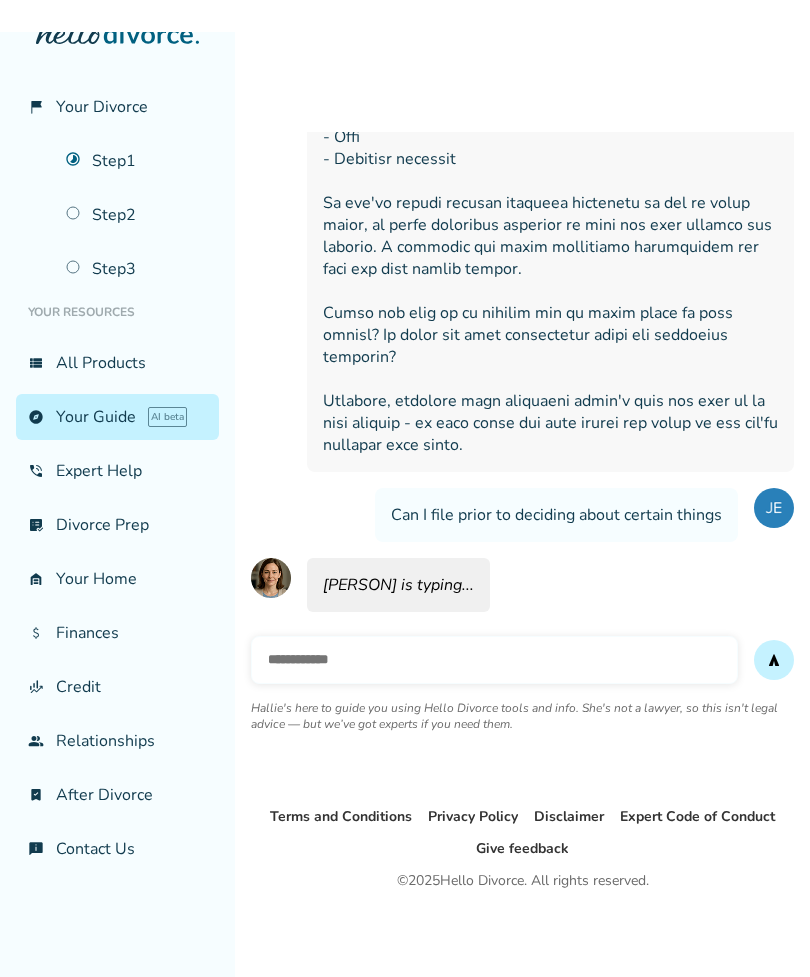 scroll, scrollTop: 3926, scrollLeft: 0, axis: vertical 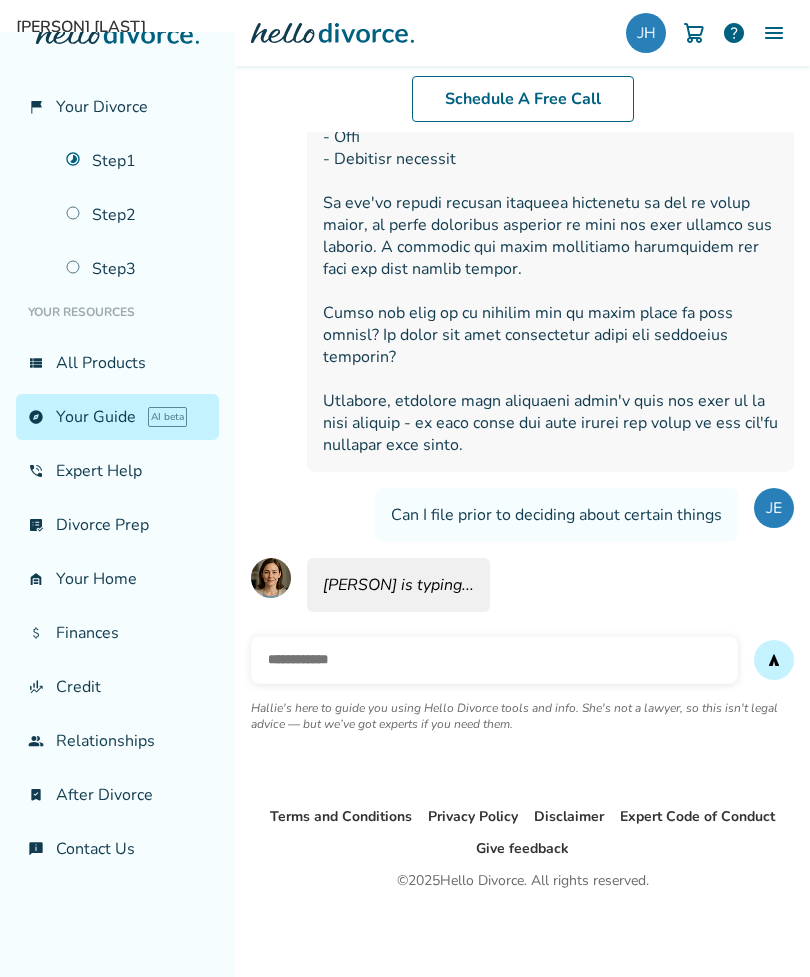 click at bounding box center (494, 660) 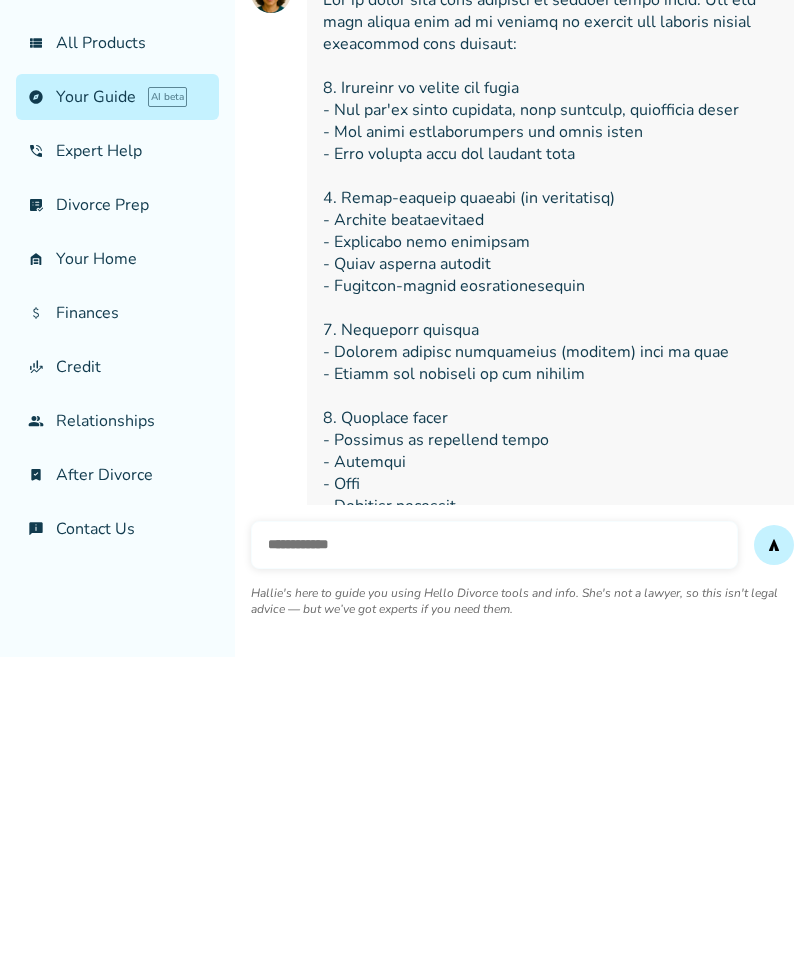 scroll, scrollTop: 3169, scrollLeft: 0, axis: vertical 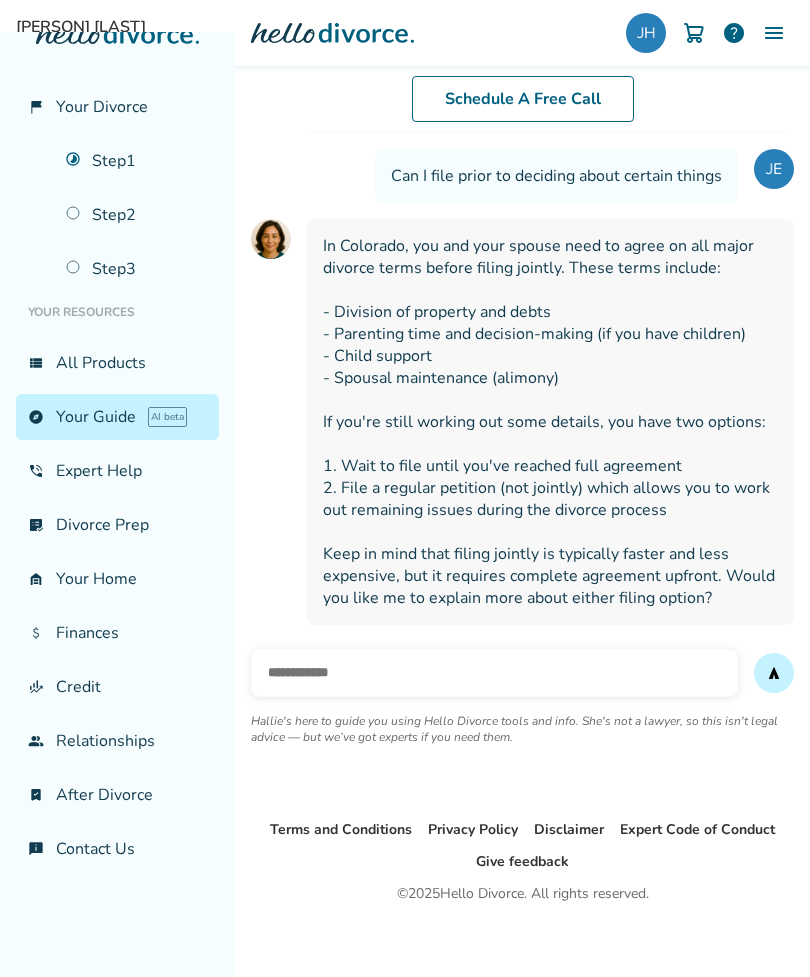 click at bounding box center [494, 673] 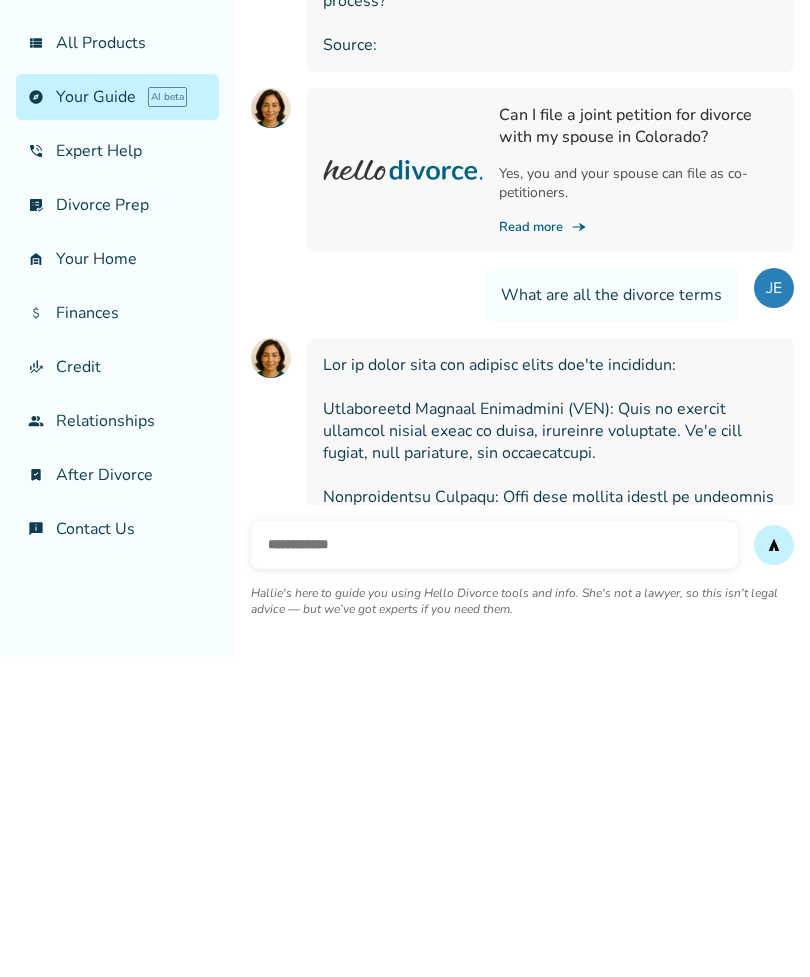 scroll, scrollTop: 1983, scrollLeft: 0, axis: vertical 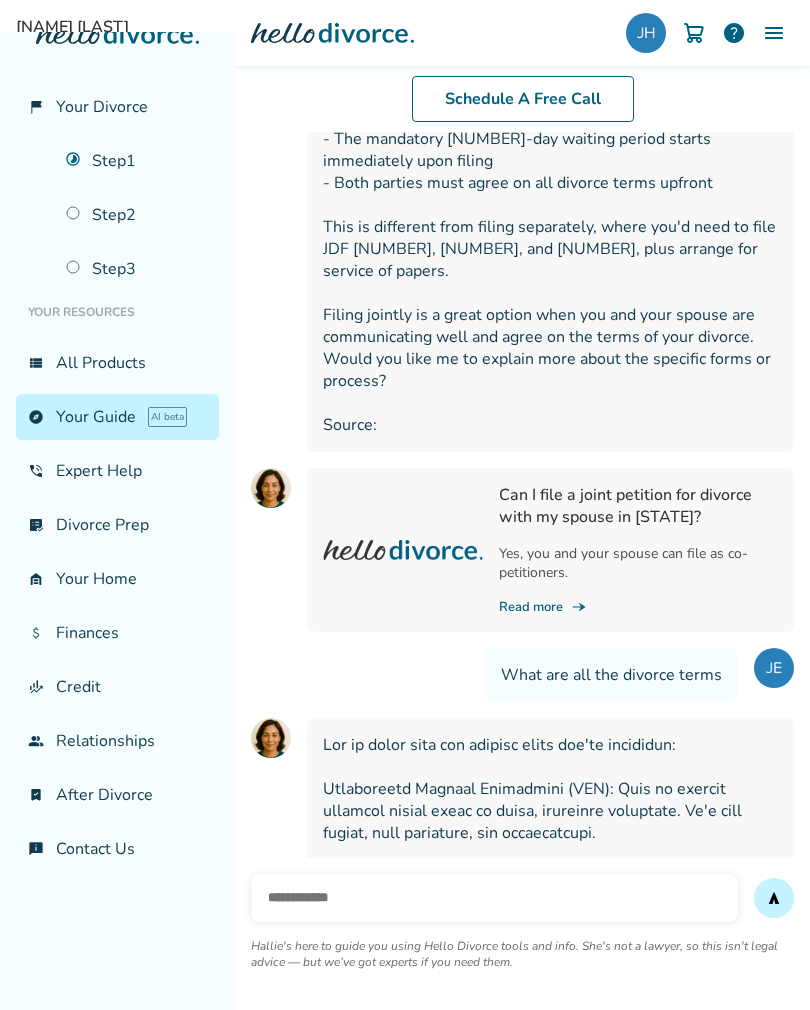 click on "Step  1" at bounding box center (136, 161) 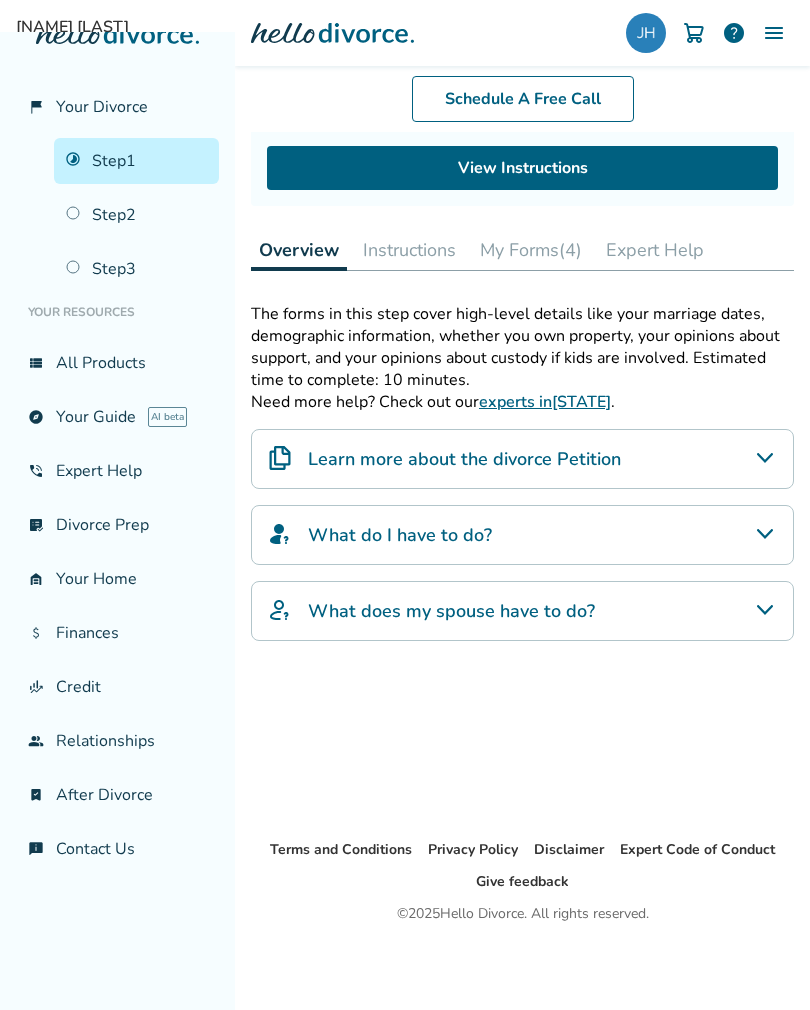 scroll, scrollTop: 0, scrollLeft: 0, axis: both 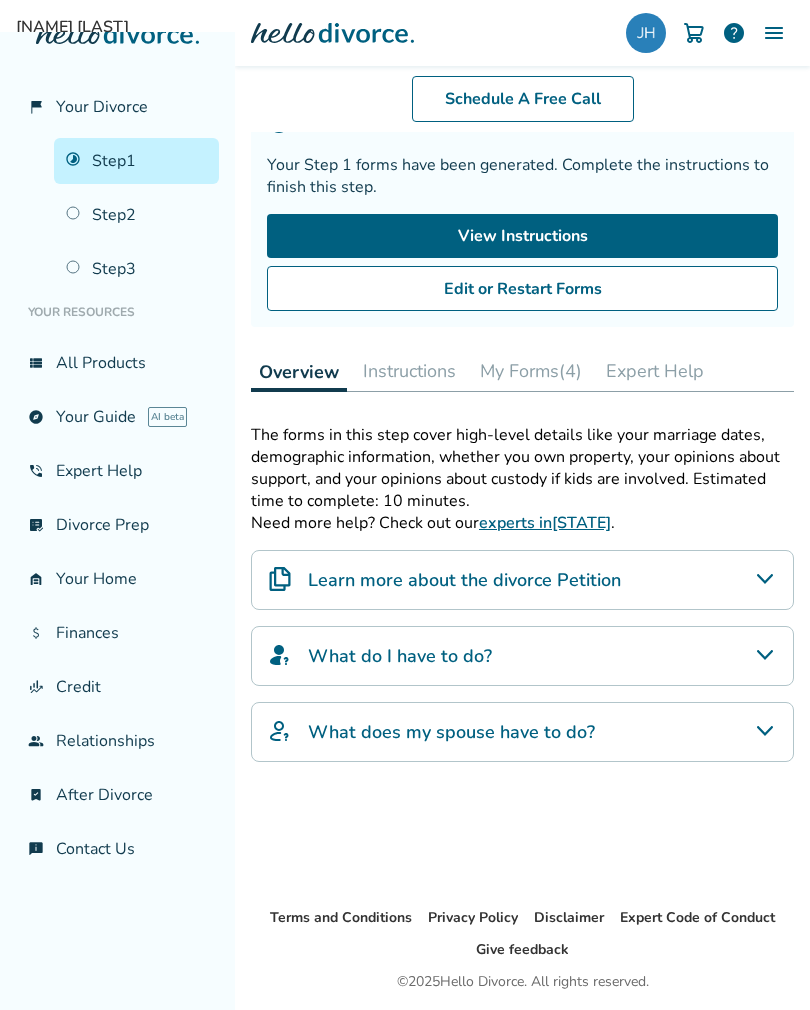 click on "My Forms  (4)" at bounding box center [531, 371] 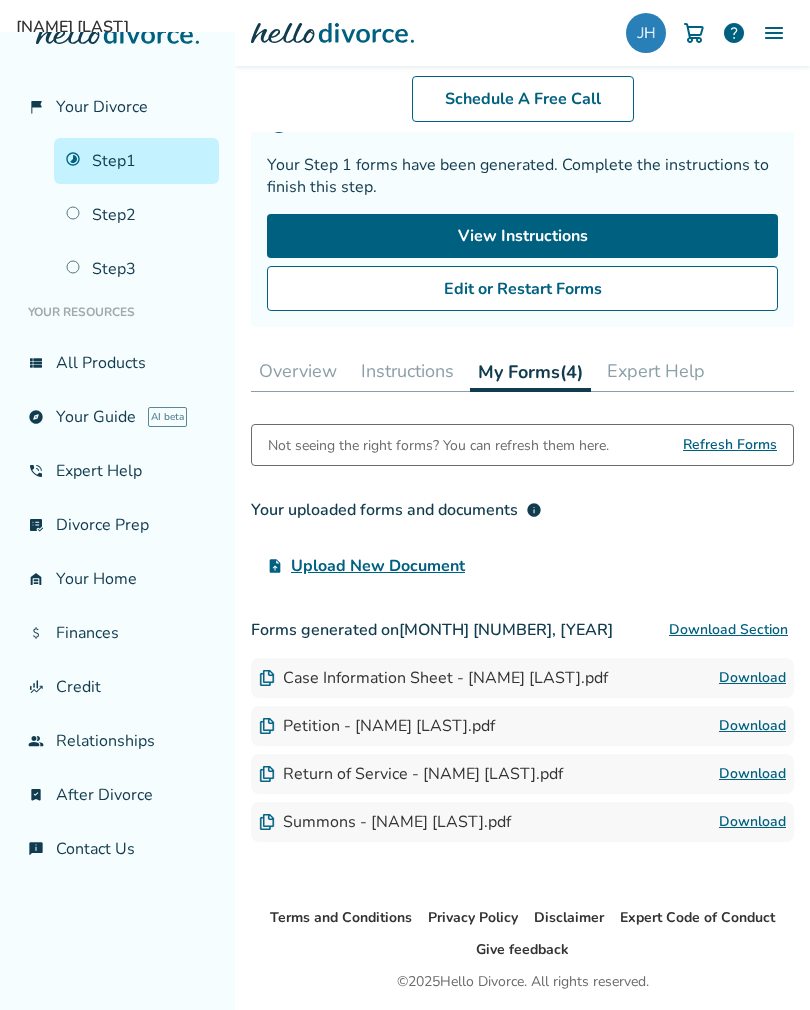 click on "Case Information Sheet - [NAME] [LAST].pdf" at bounding box center [433, 678] 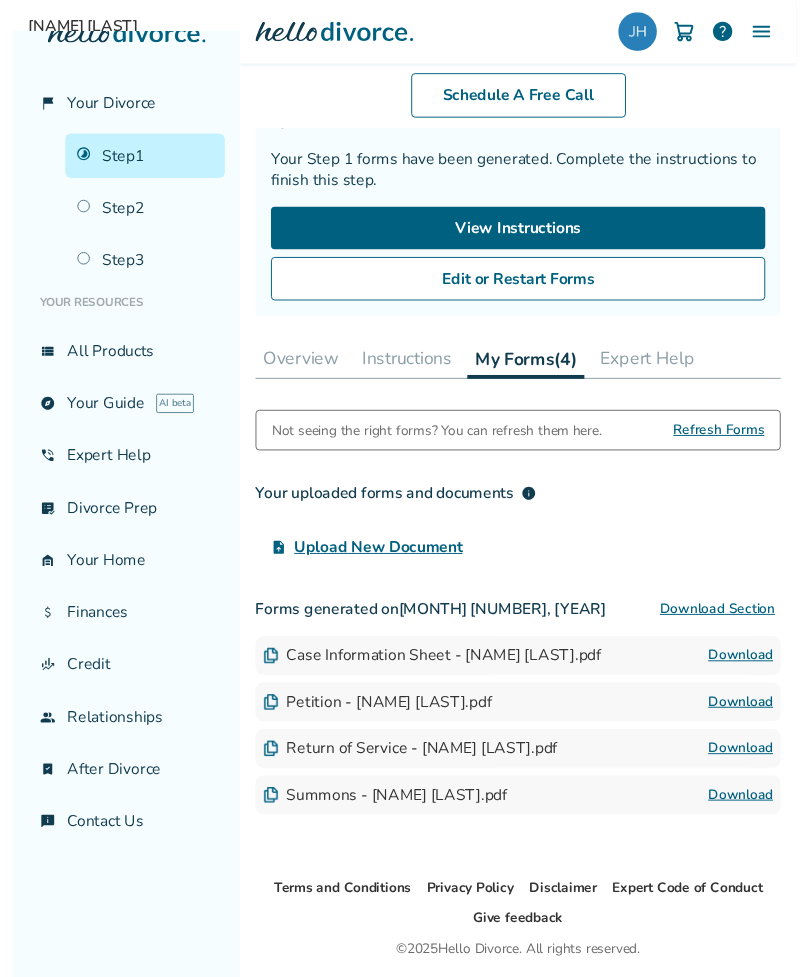 scroll, scrollTop: 31, scrollLeft: 0, axis: vertical 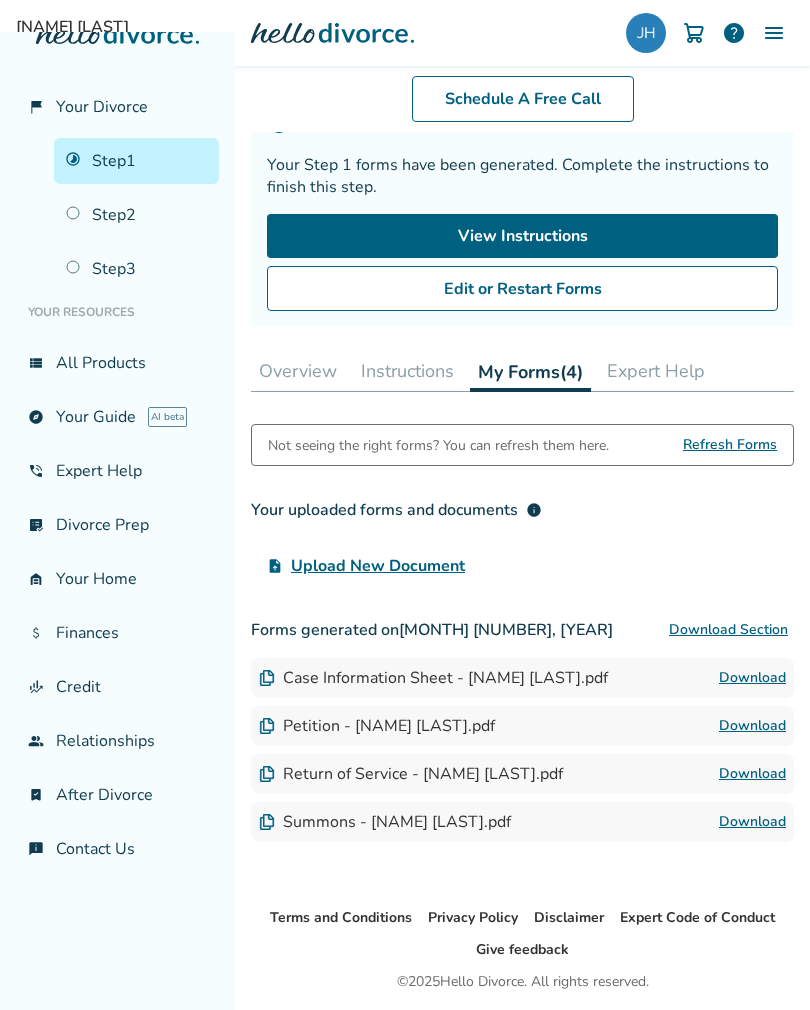 click on "Download" at bounding box center (752, 726) 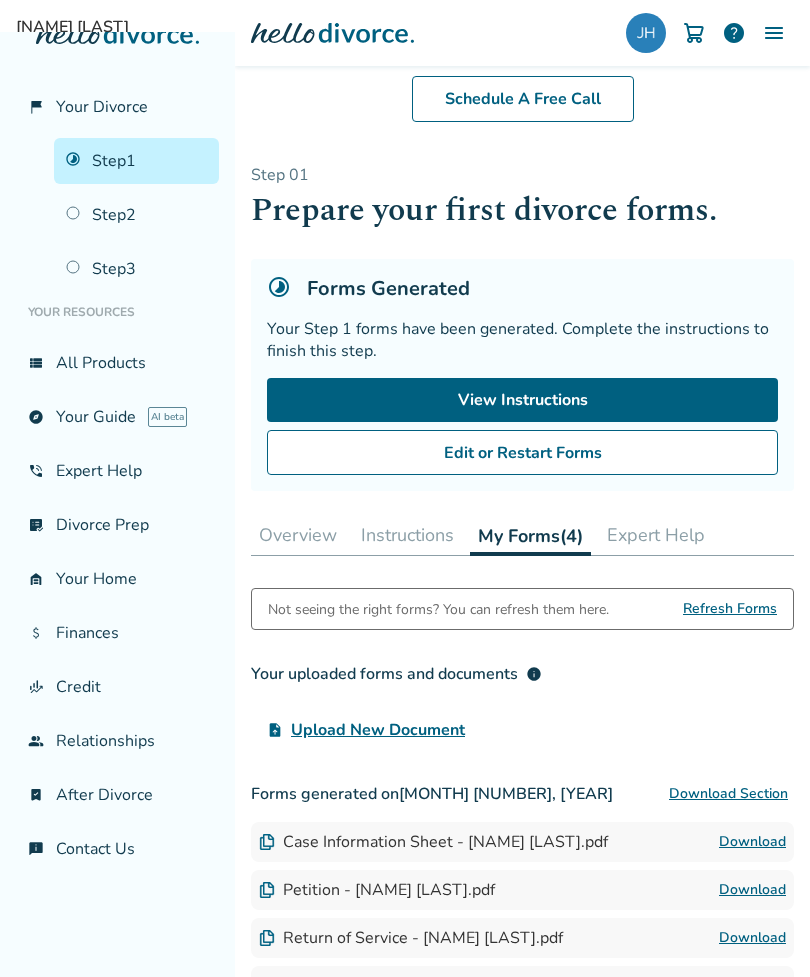 scroll, scrollTop: 0, scrollLeft: 0, axis: both 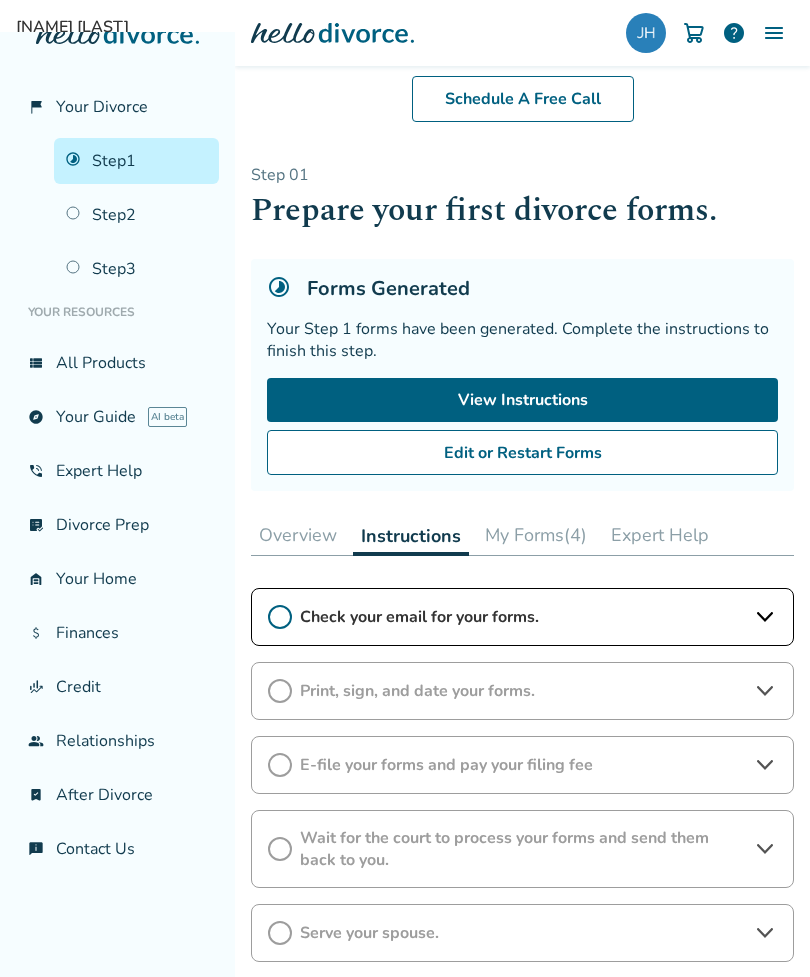 click 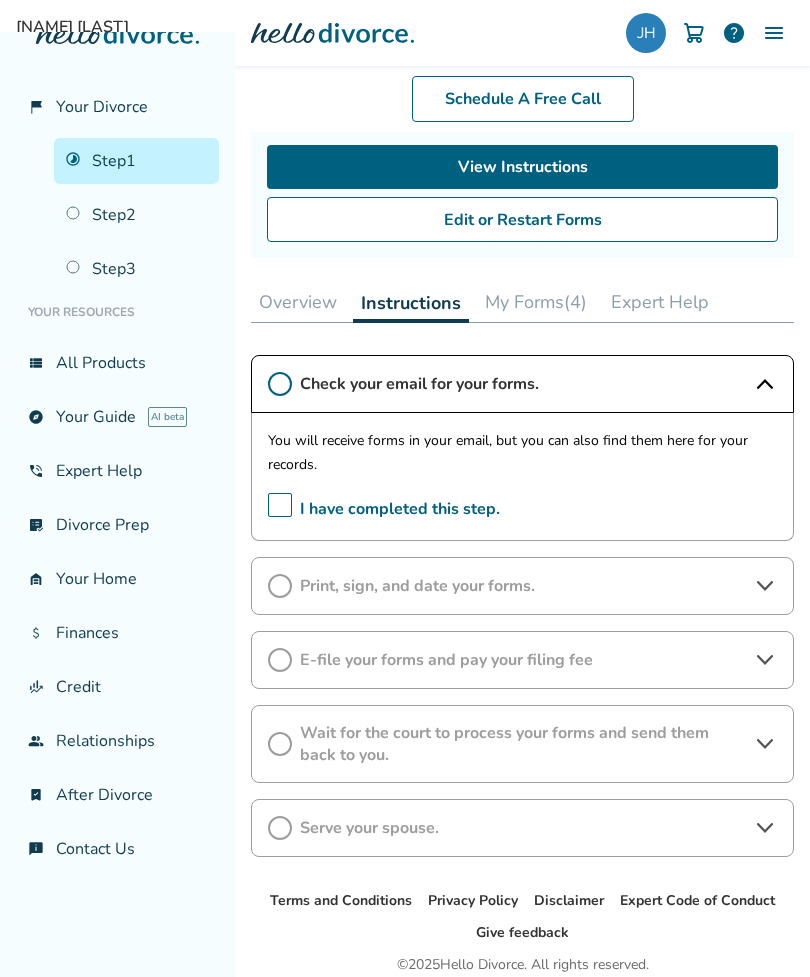 scroll, scrollTop: 233, scrollLeft: 0, axis: vertical 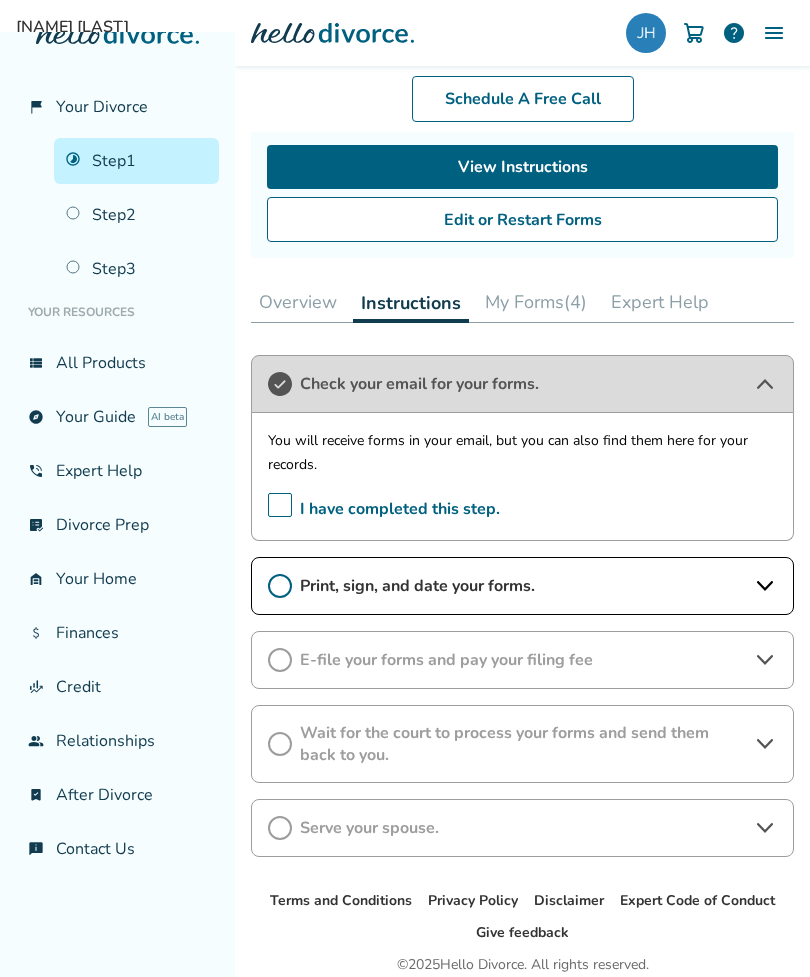 click 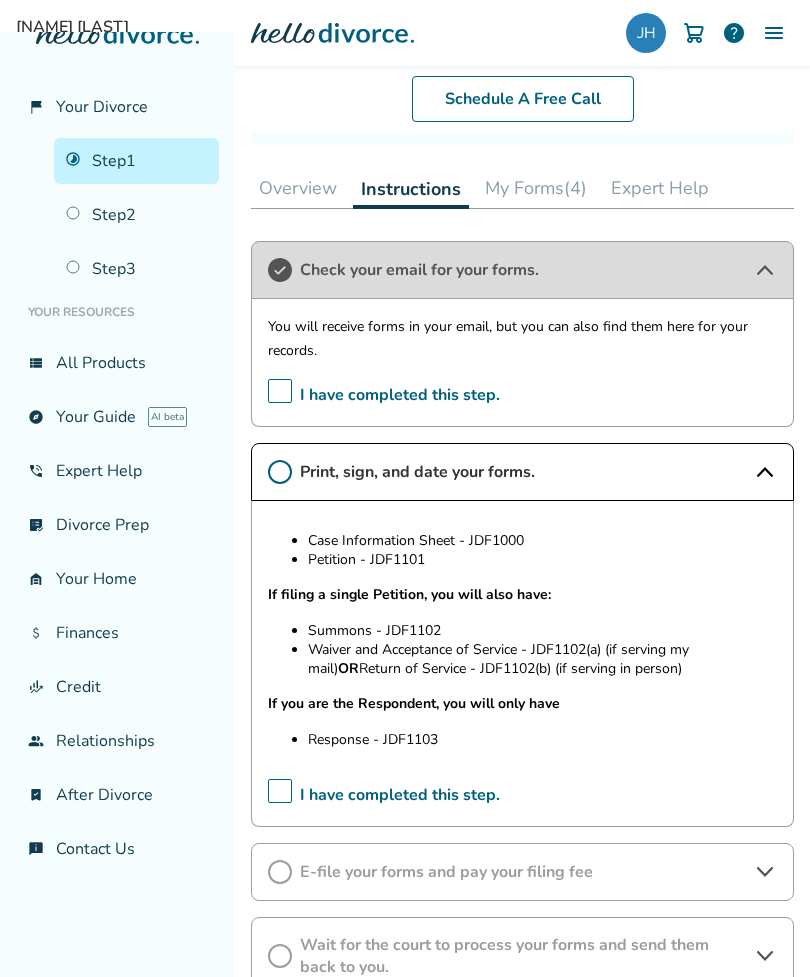 scroll, scrollTop: 351, scrollLeft: 0, axis: vertical 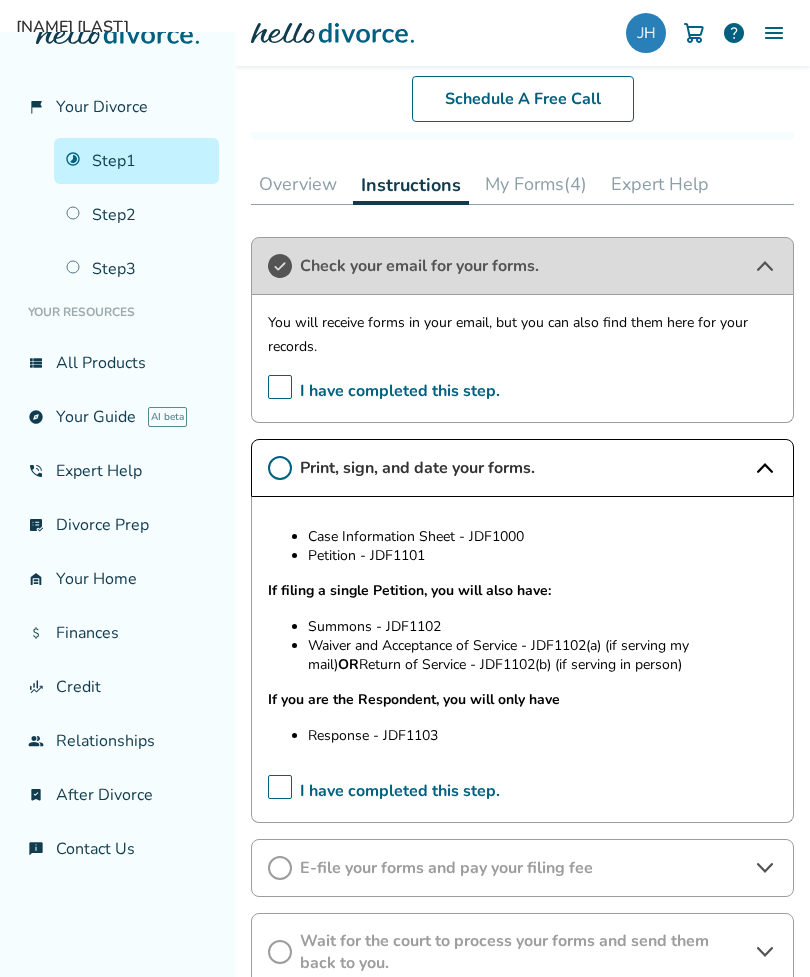 click 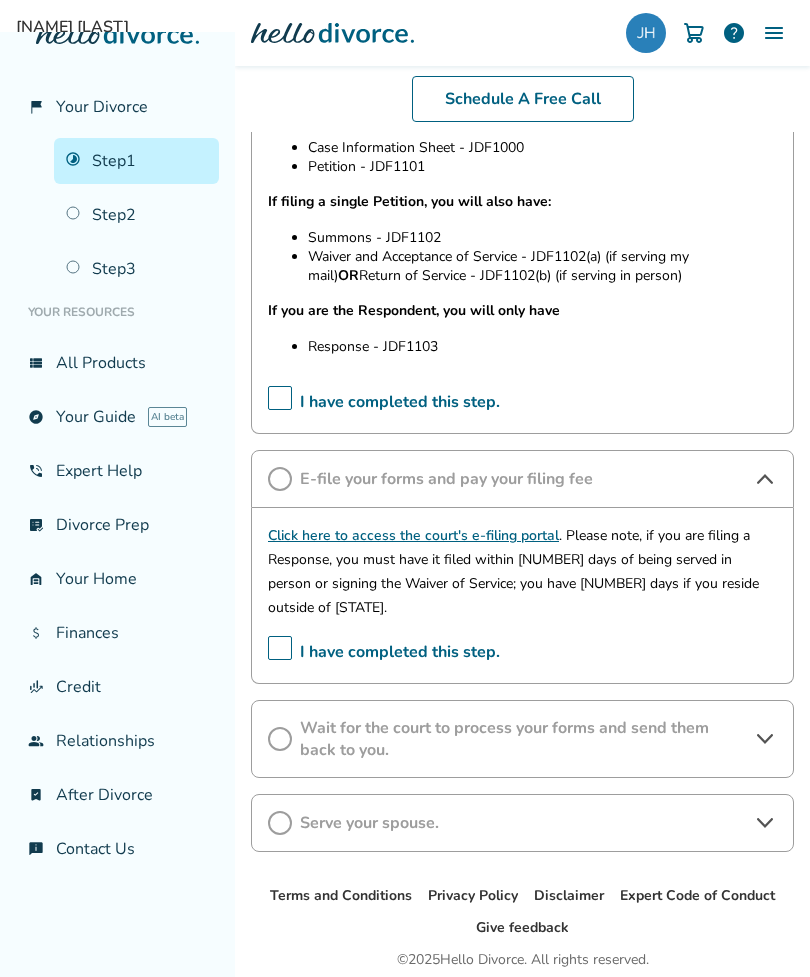 scroll, scrollTop: 740, scrollLeft: 0, axis: vertical 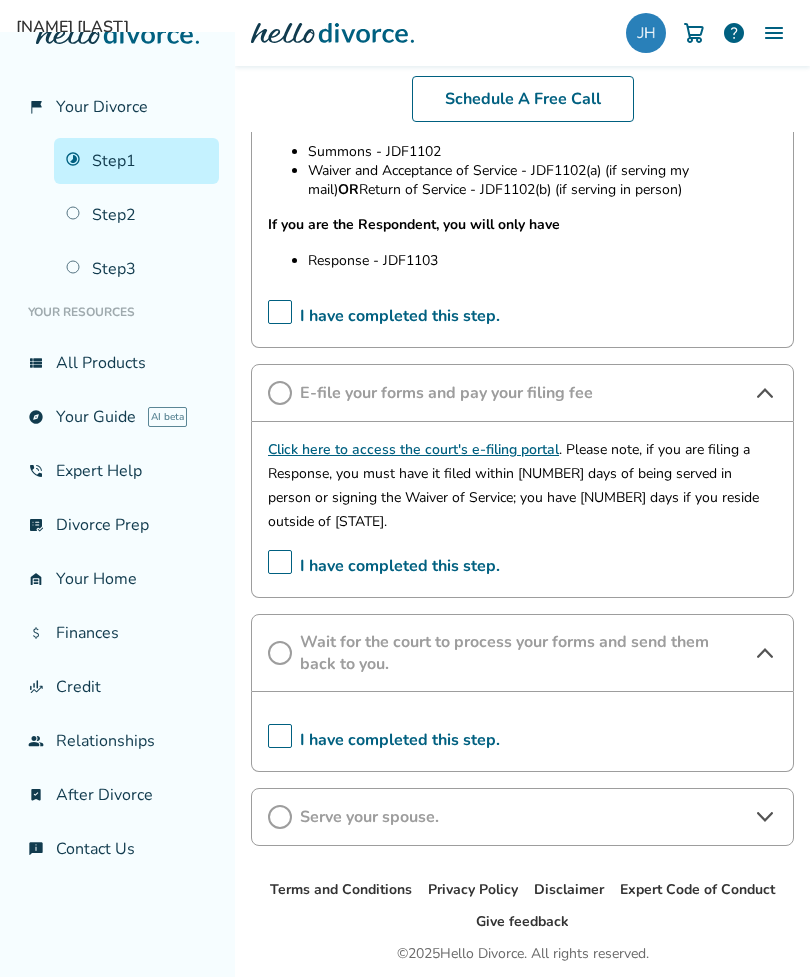 click 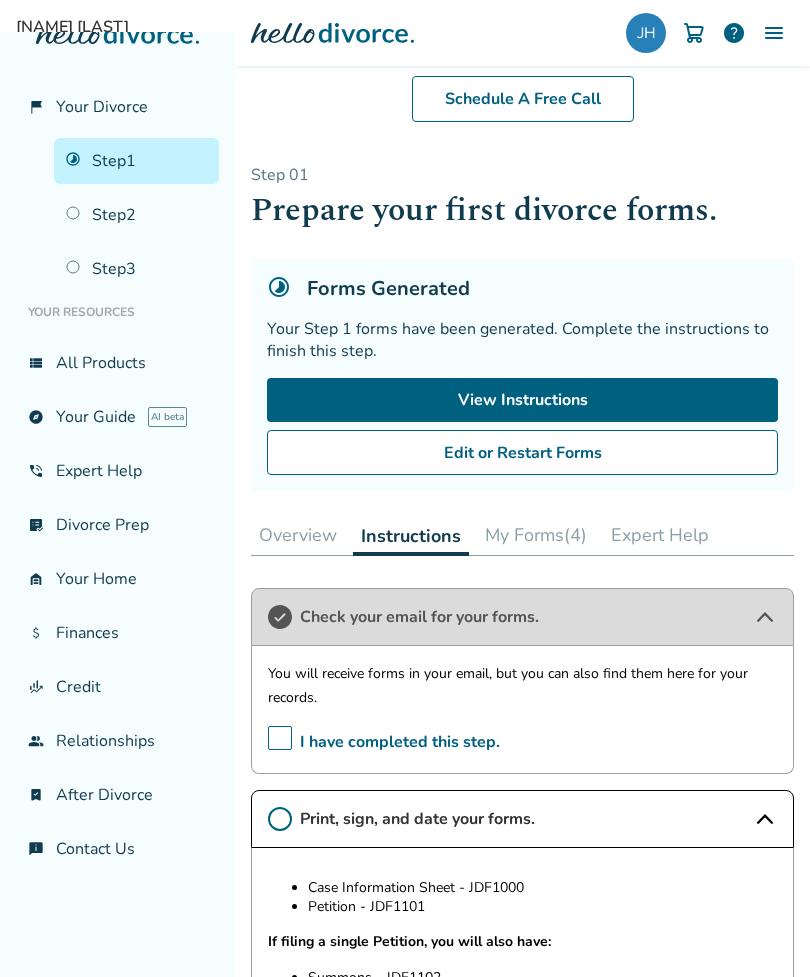 scroll, scrollTop: 0, scrollLeft: 0, axis: both 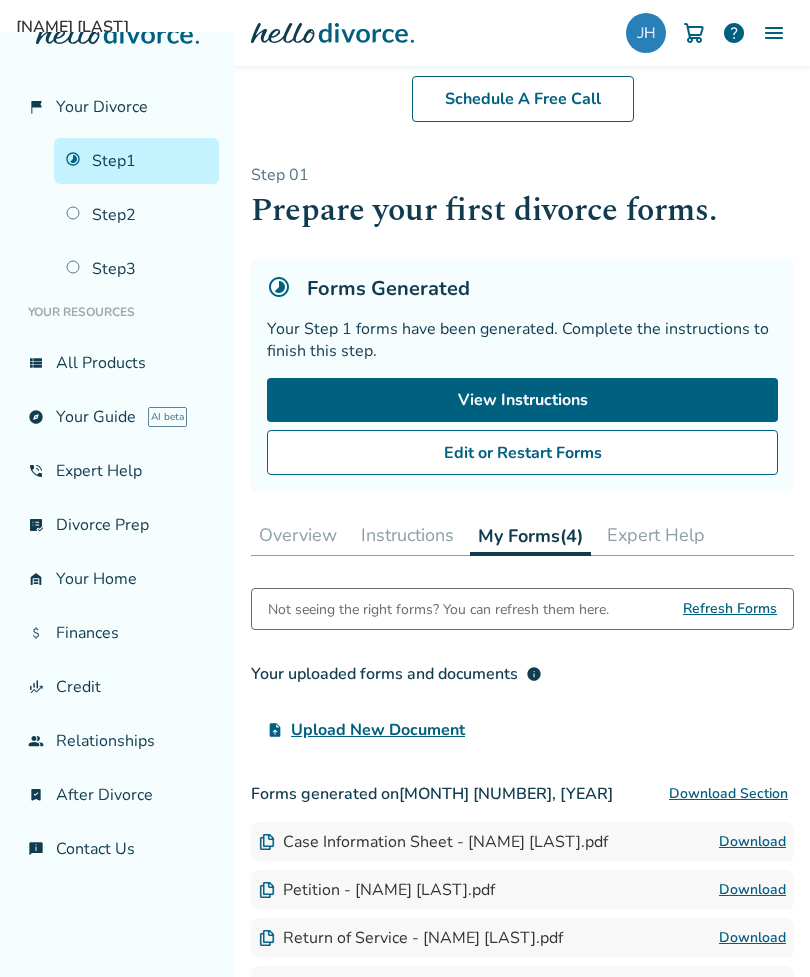 click on "Case Information Sheet - [NAME] [LAST].pdf Download" at bounding box center (522, 842) 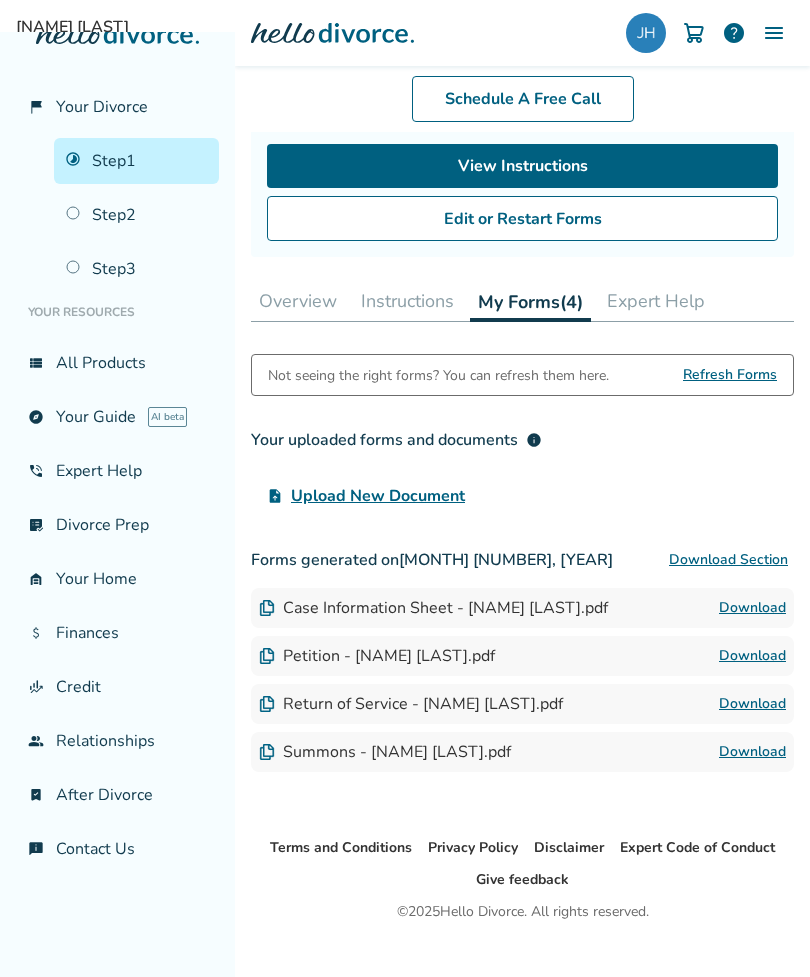 scroll, scrollTop: 232, scrollLeft: 0, axis: vertical 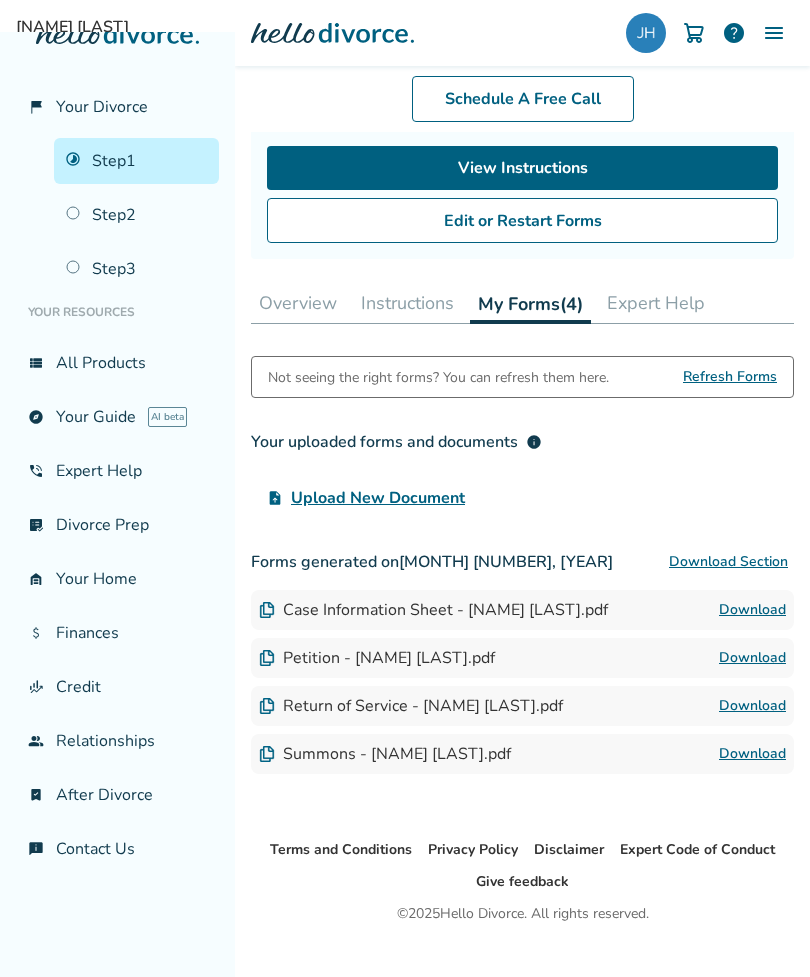 click on "Download" at bounding box center (752, 658) 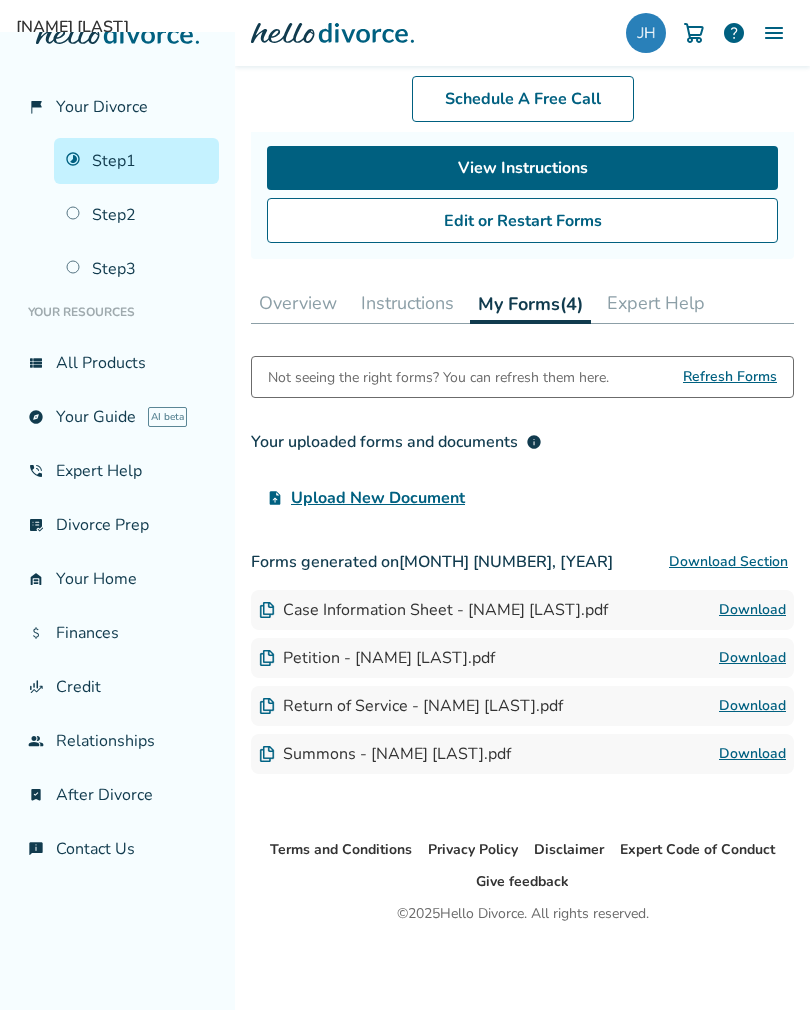 click on "Instructions" at bounding box center (407, 303) 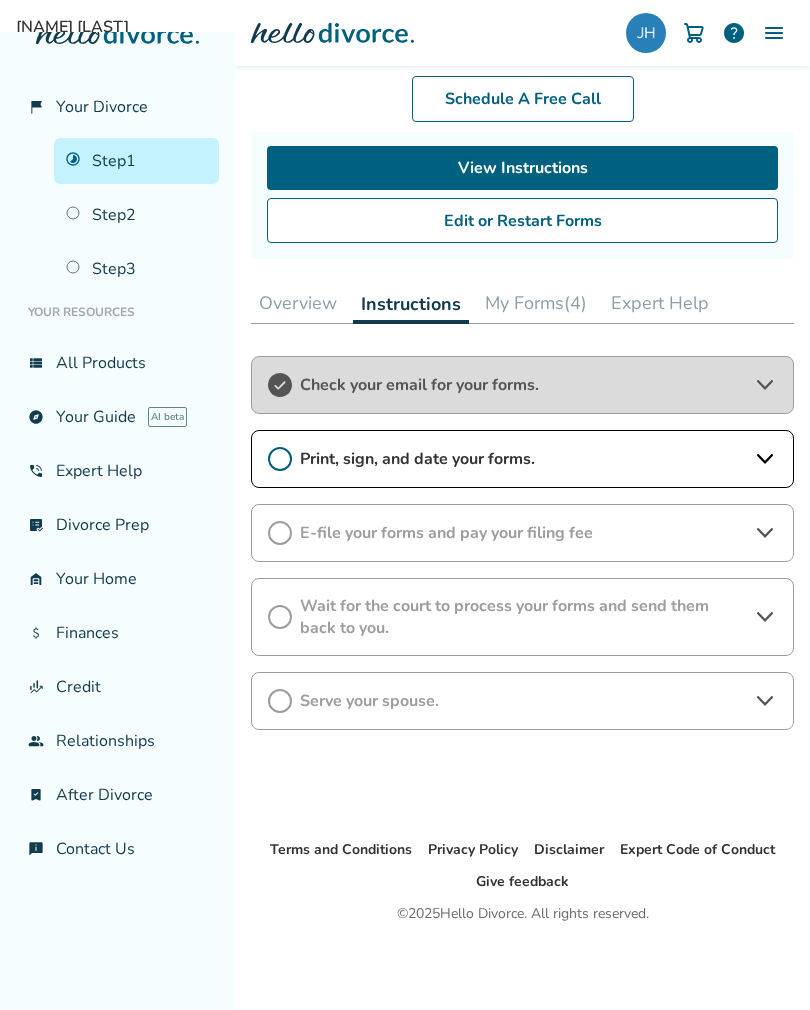 click 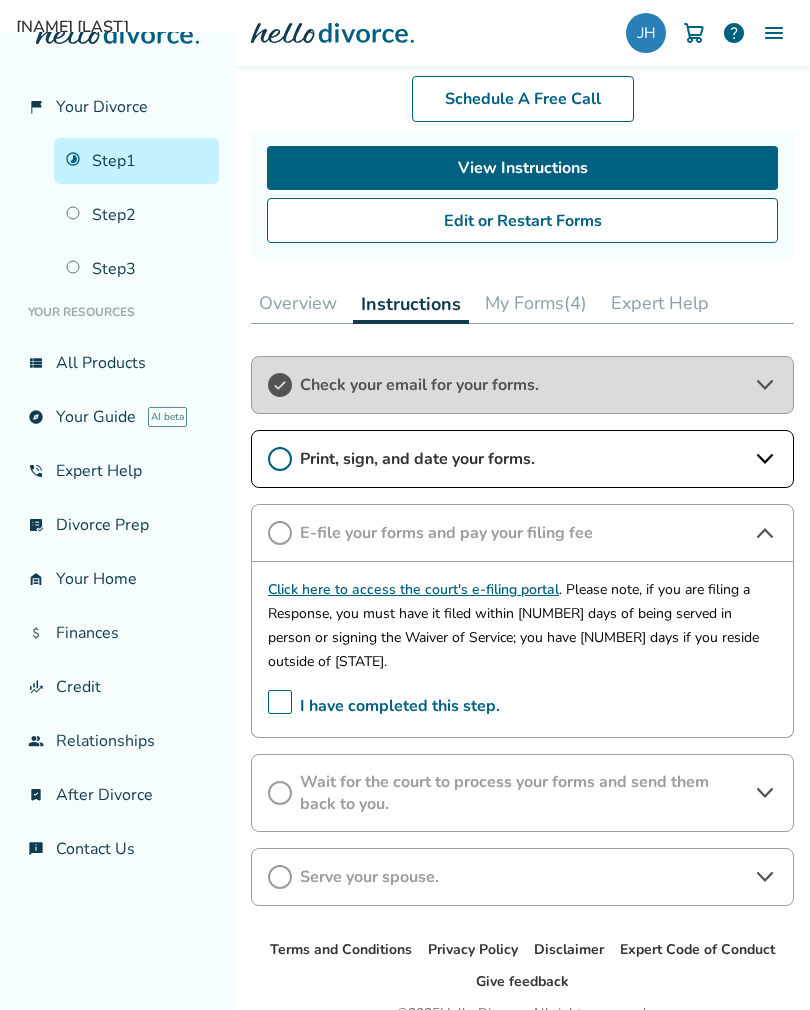 click on "Click here to access the court's e-filing portal" at bounding box center (413, 589) 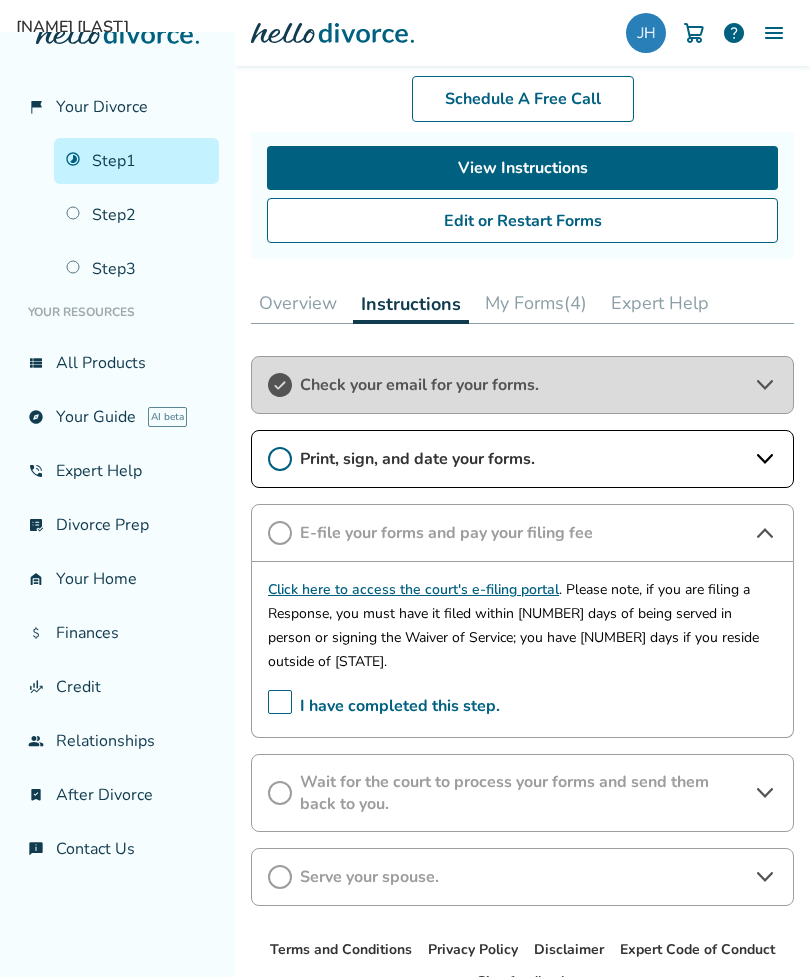 click on "Step  2" at bounding box center (136, 215) 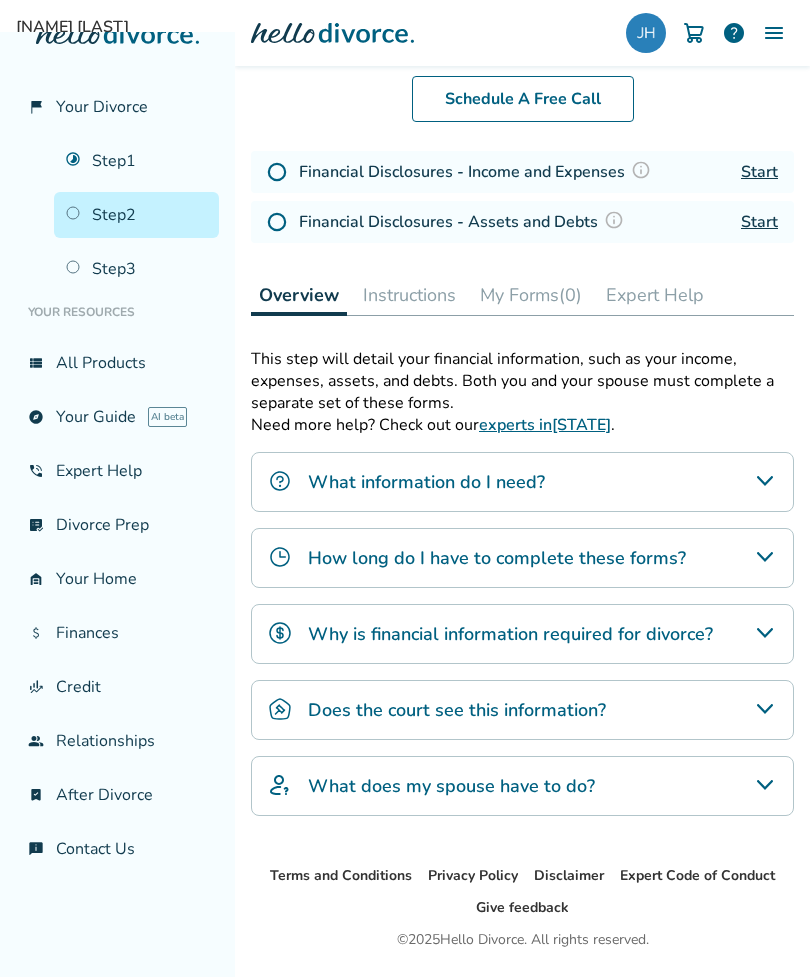 scroll, scrollTop: 0, scrollLeft: 0, axis: both 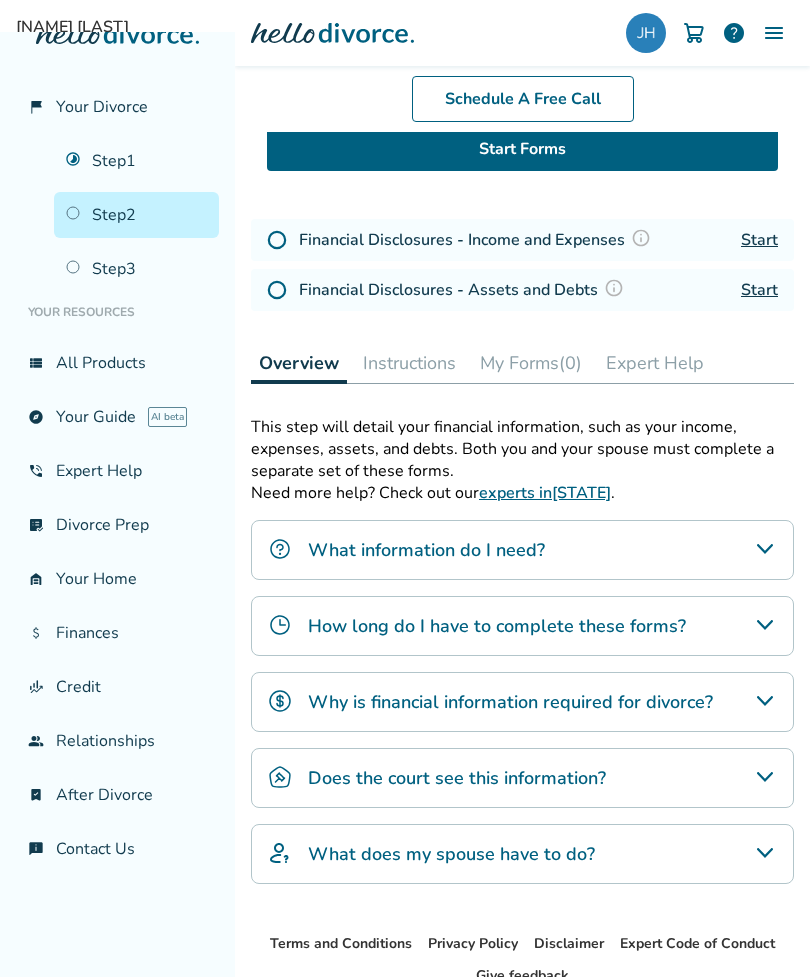 click 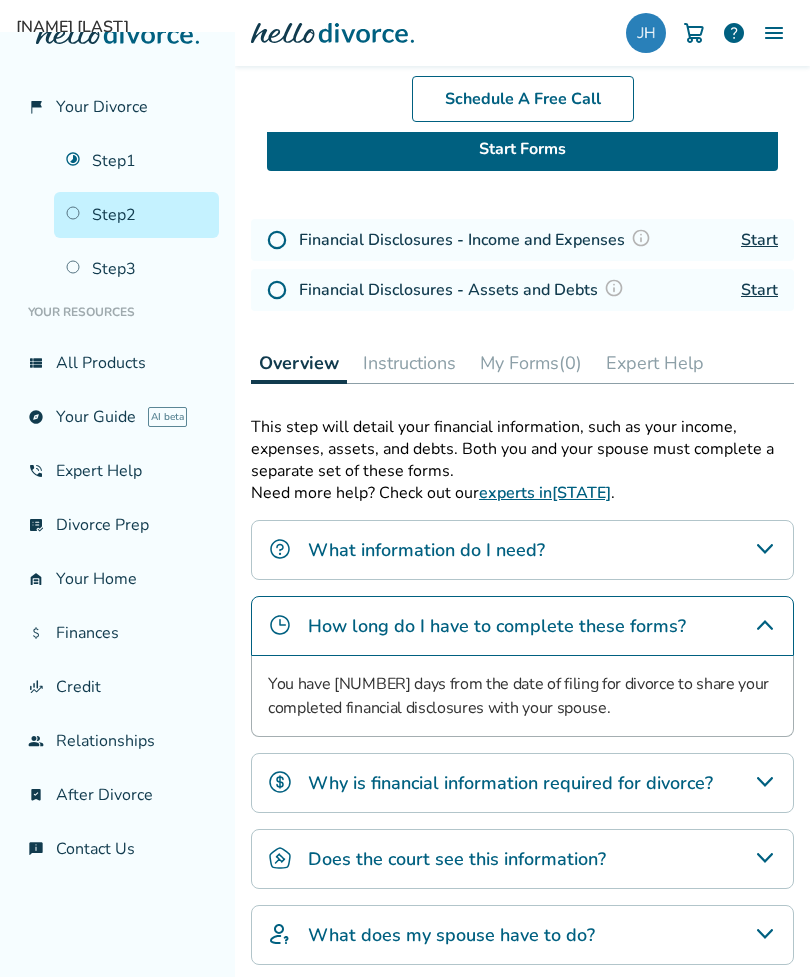 click on "Step  3" at bounding box center [136, 269] 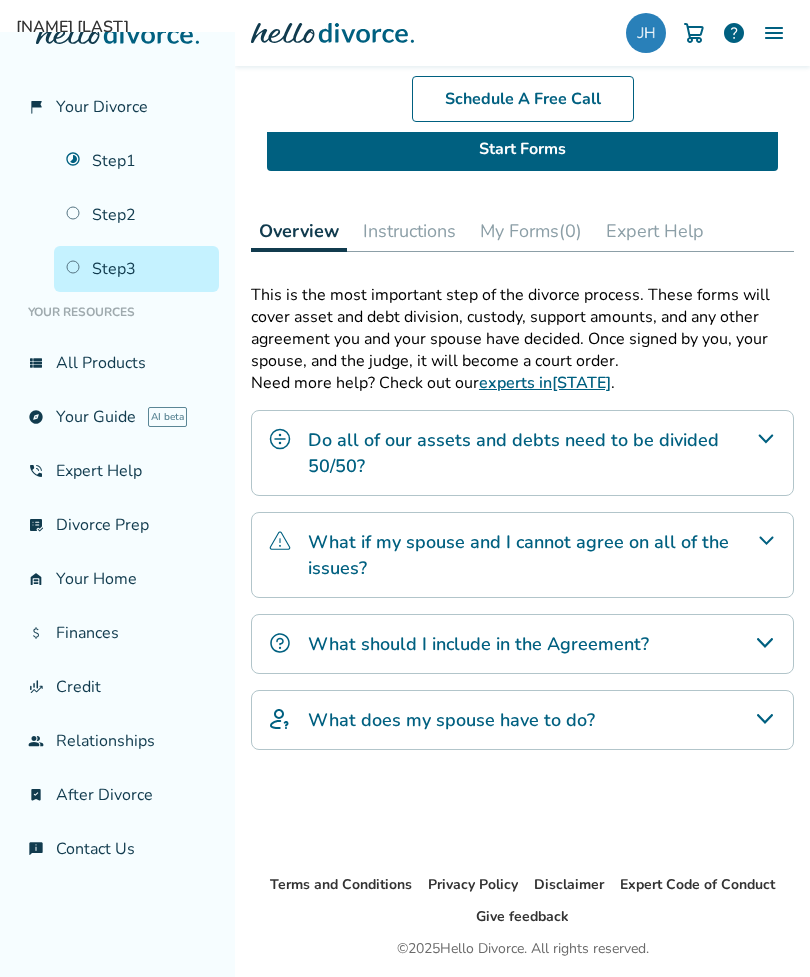 click on "Step  1" at bounding box center (136, 161) 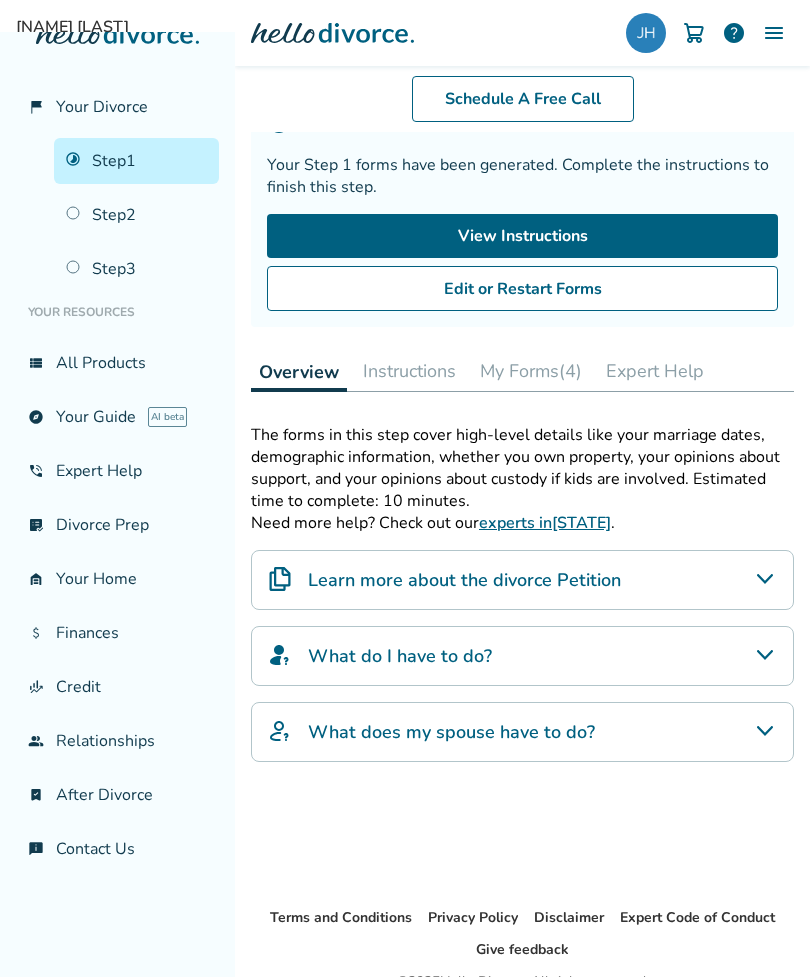 click on "list_alt_check Divorce Prep" at bounding box center [117, 525] 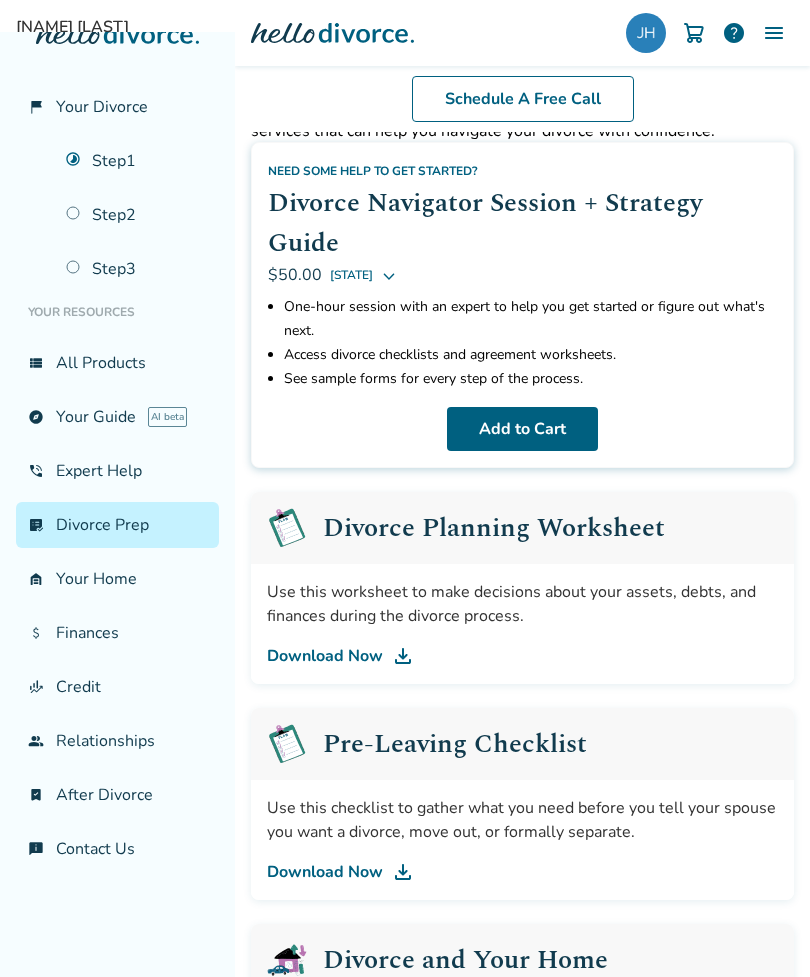 click on "Download Now" at bounding box center (522, 656) 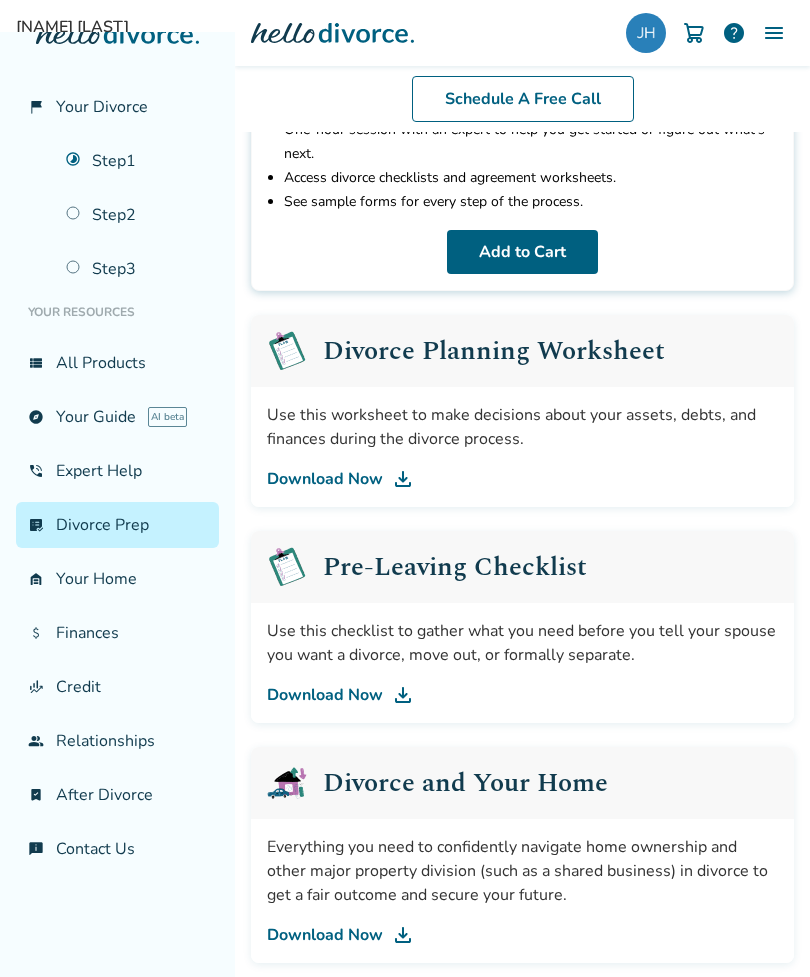 scroll, scrollTop: 341, scrollLeft: 0, axis: vertical 